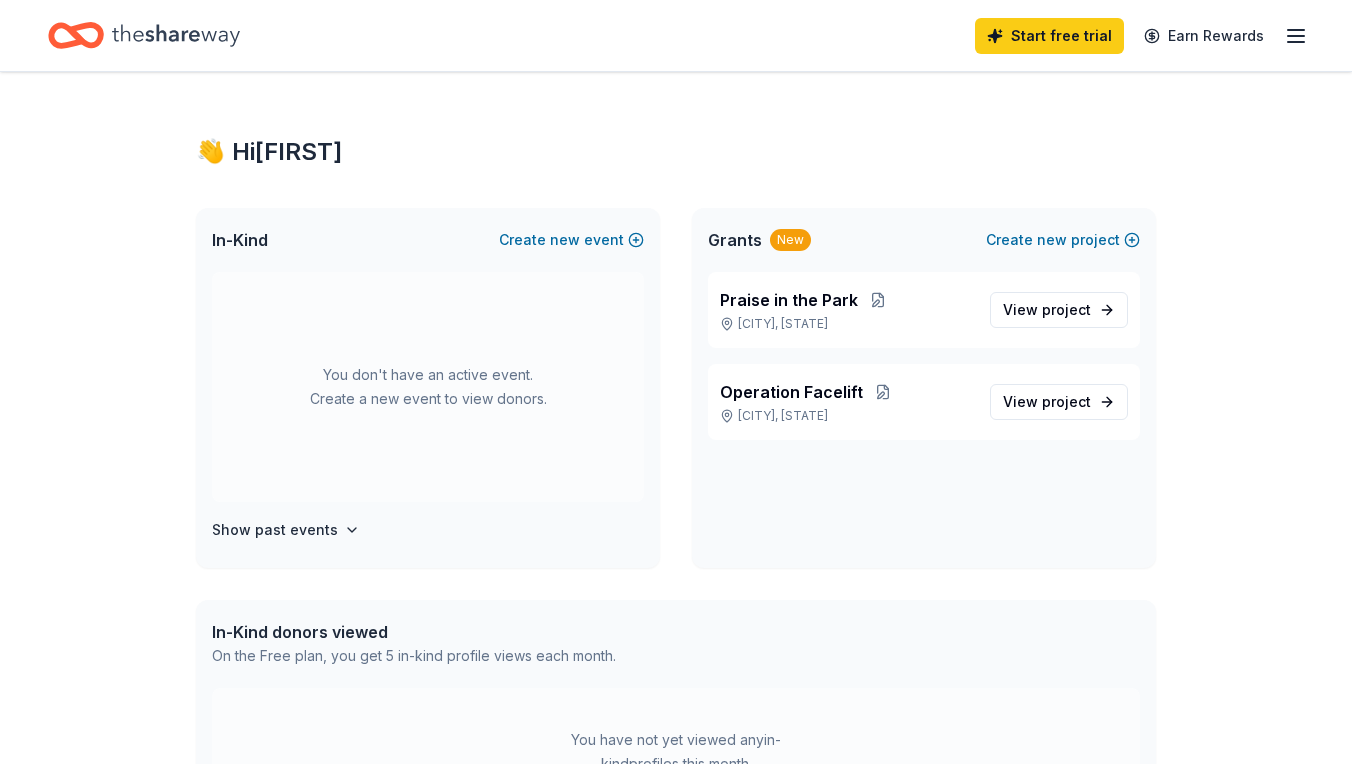 scroll, scrollTop: 0, scrollLeft: 0, axis: both 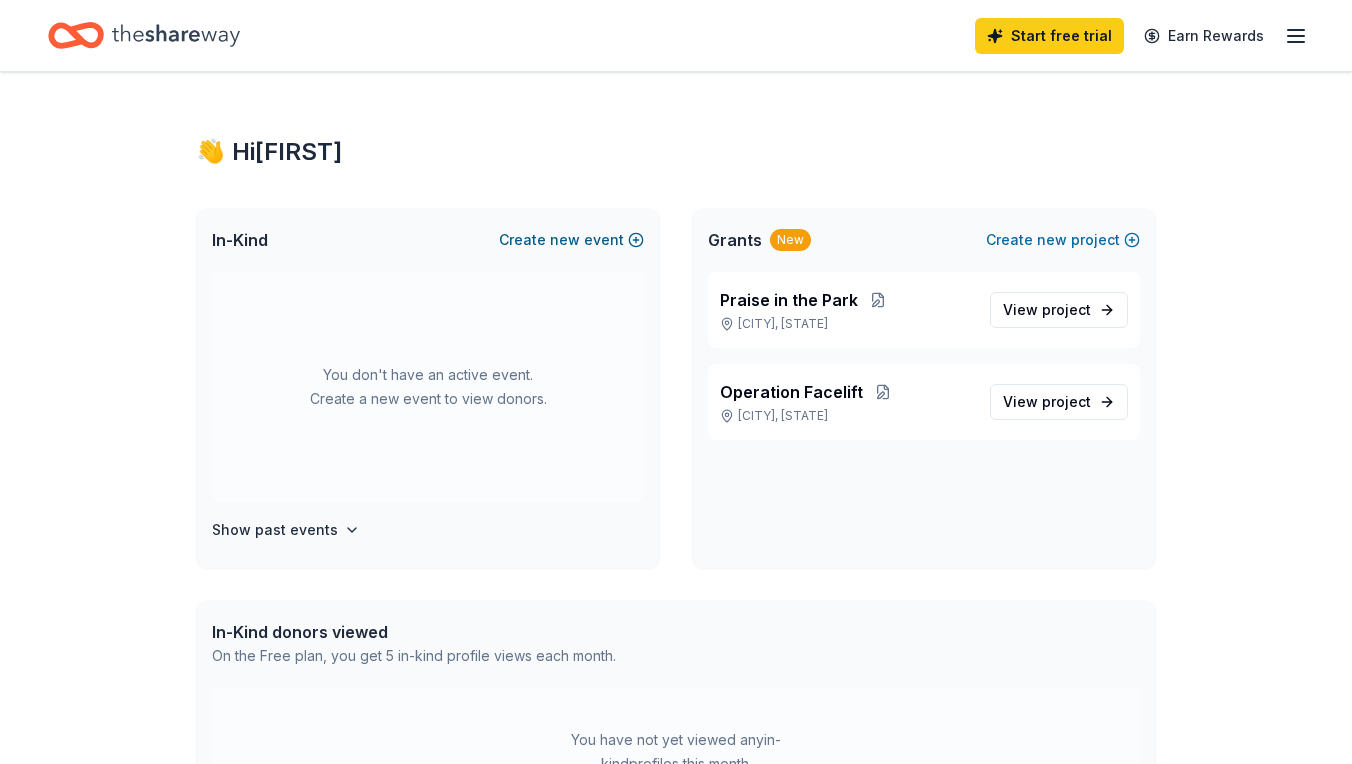 click on "new" at bounding box center [565, 240] 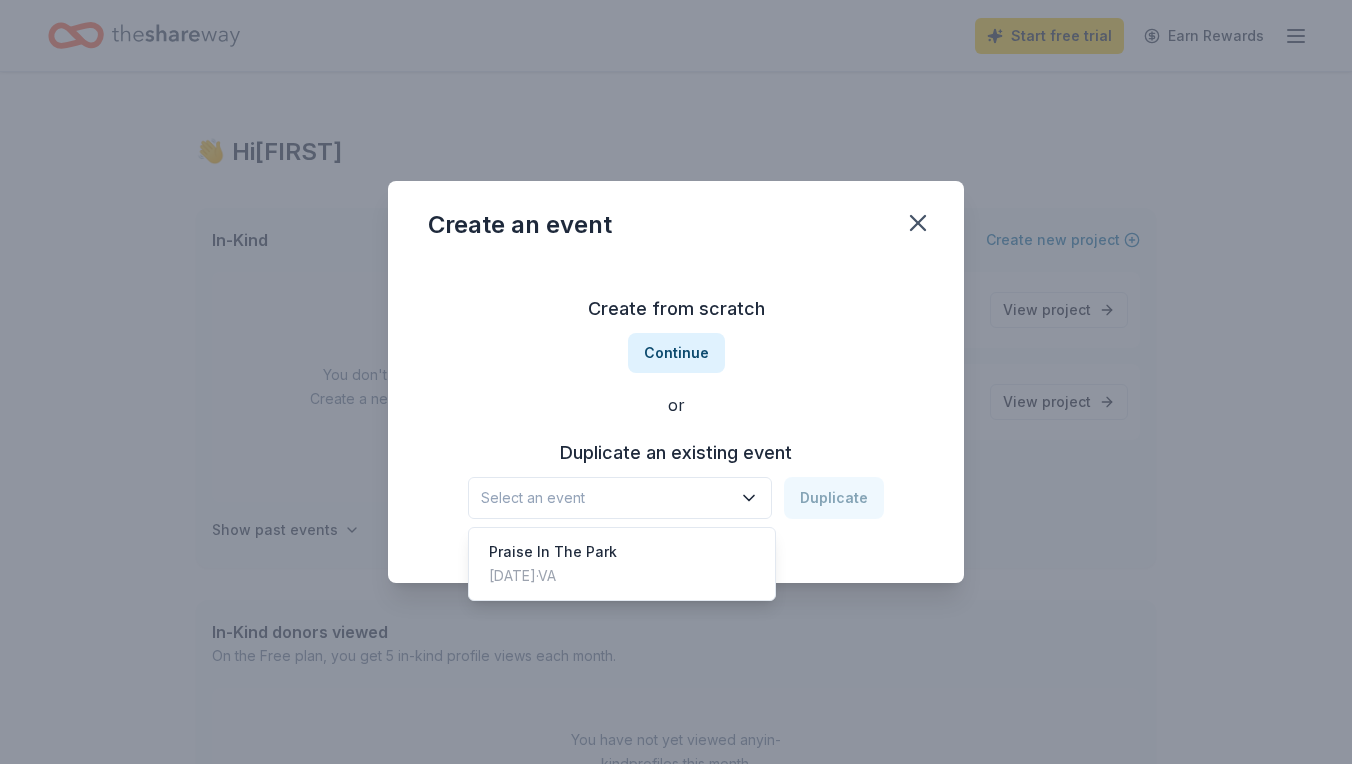 click on "Select an event" at bounding box center [606, 498] 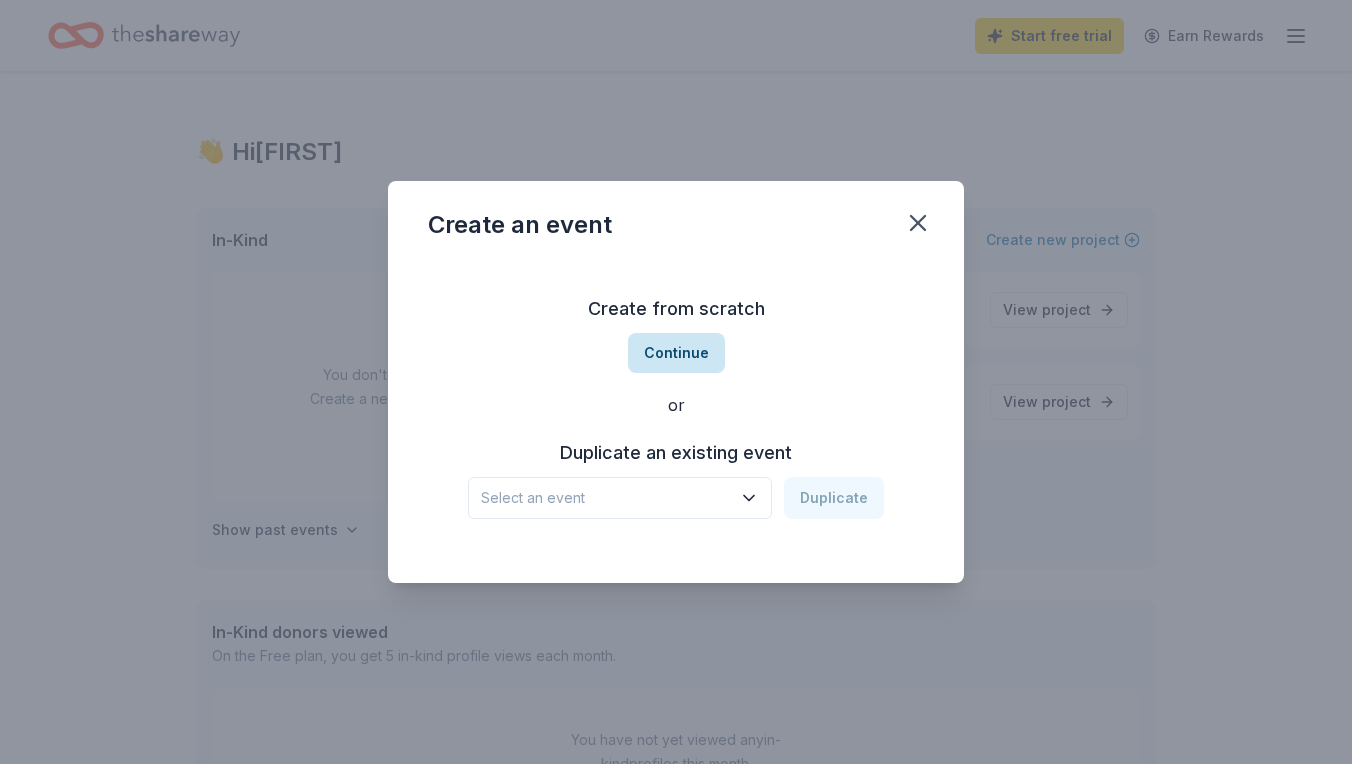 click on "Continue" at bounding box center [676, 353] 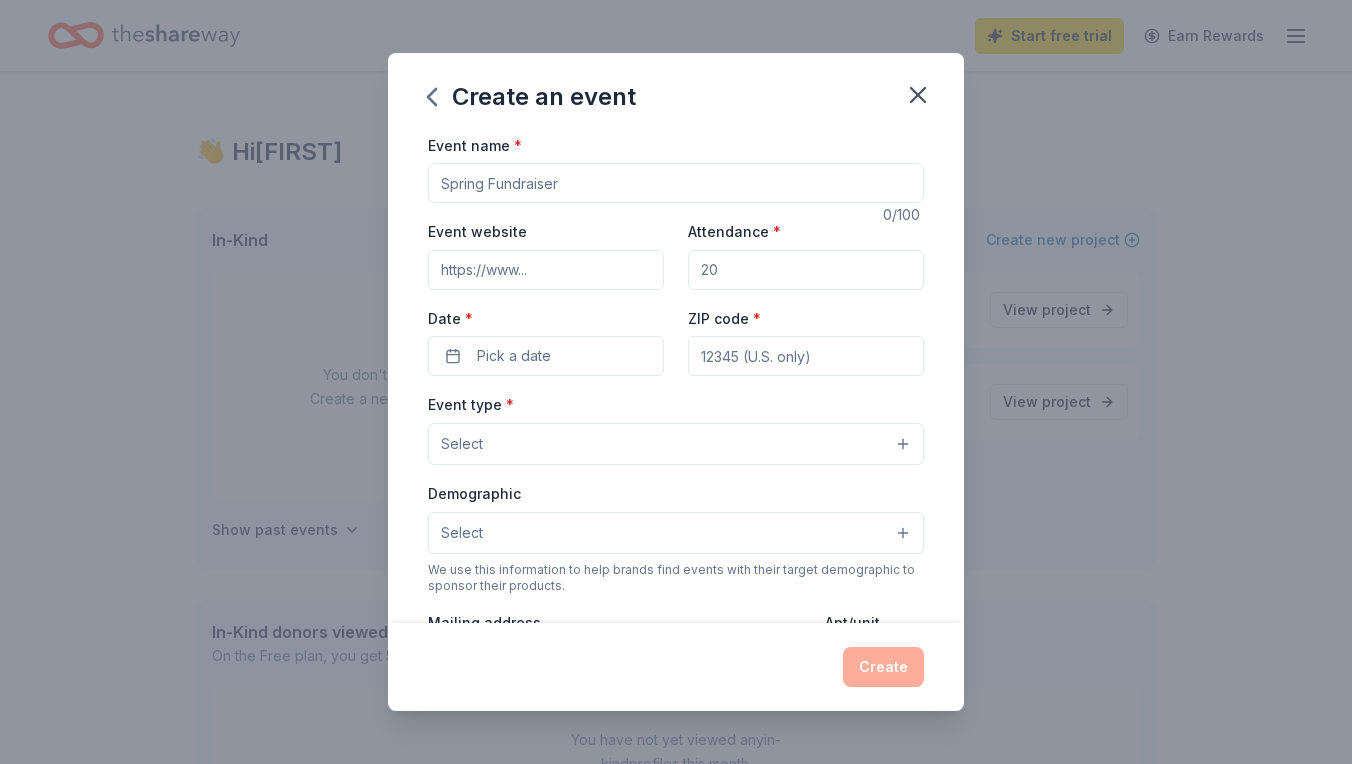 click on "Event name *" at bounding box center [676, 183] 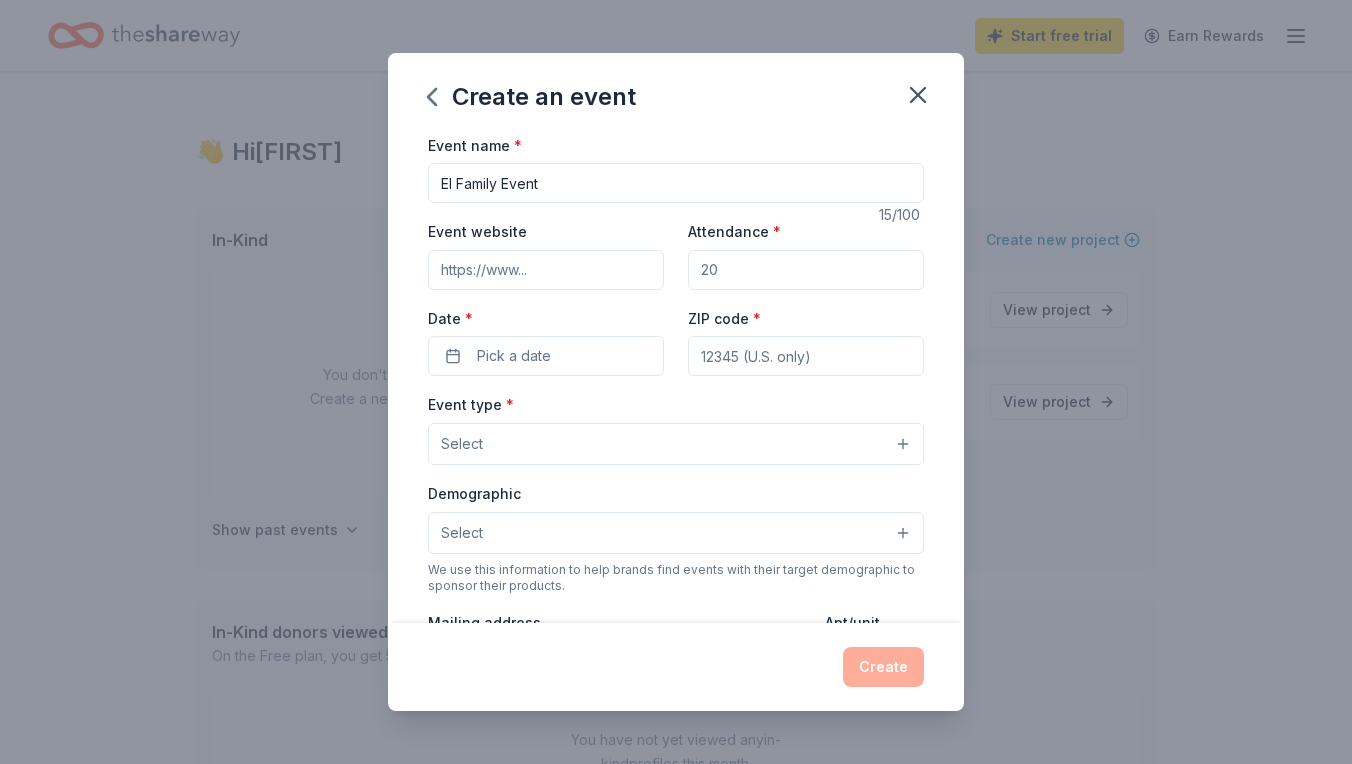 type on "El Family Event" 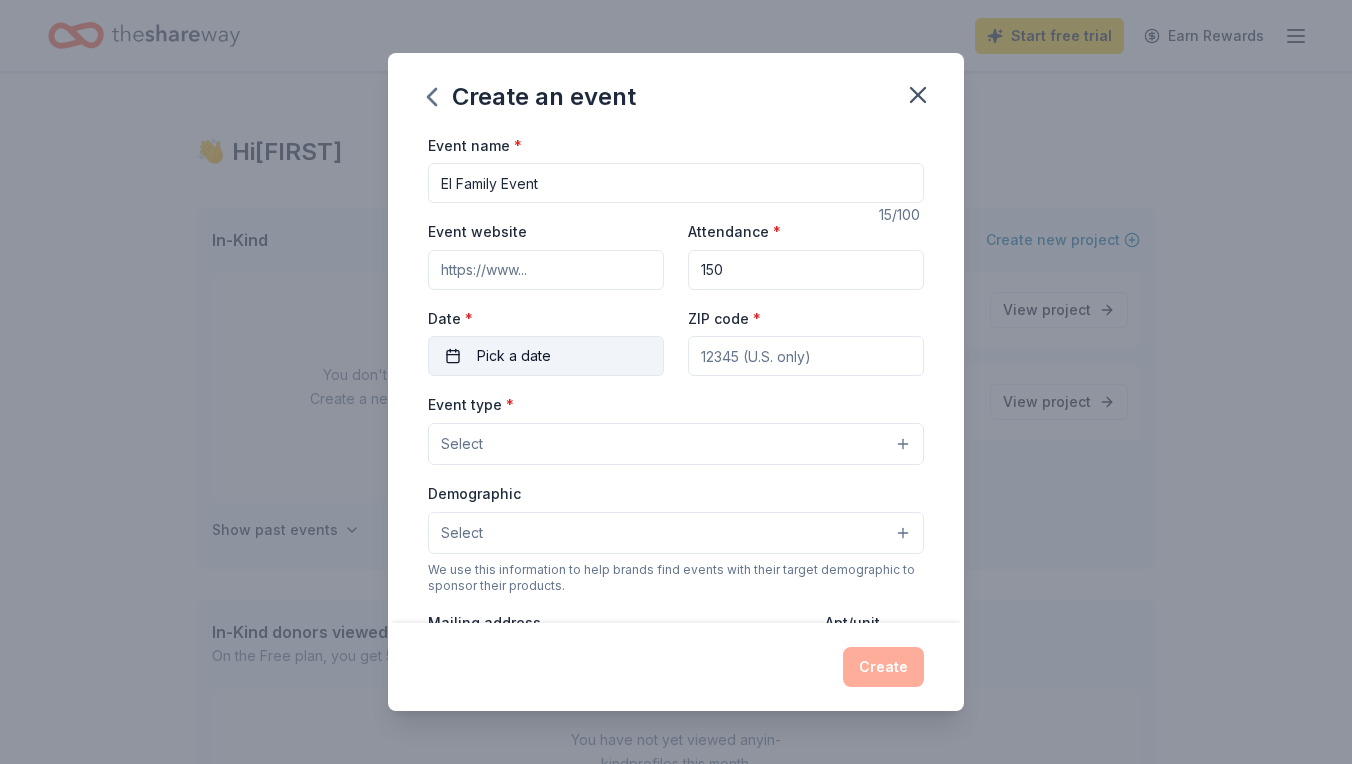 type on "150" 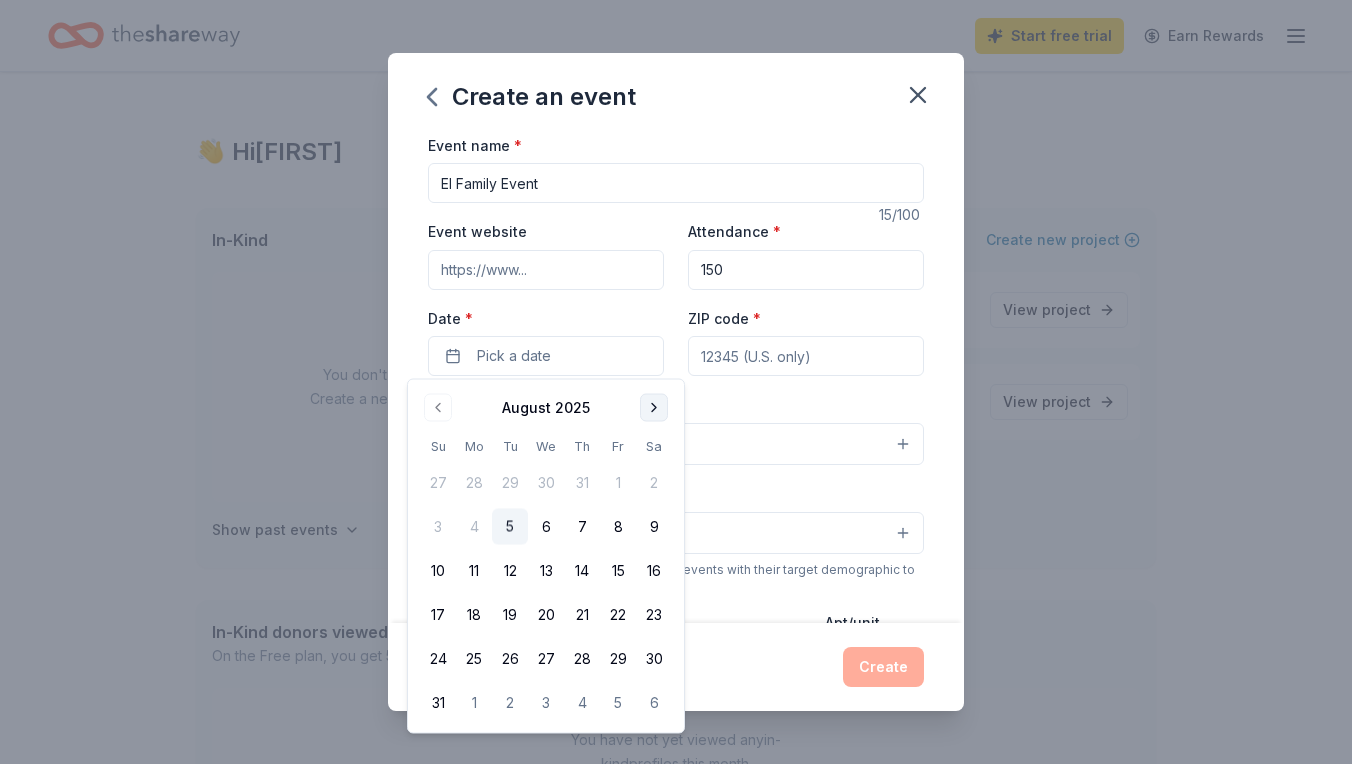click at bounding box center [654, 408] 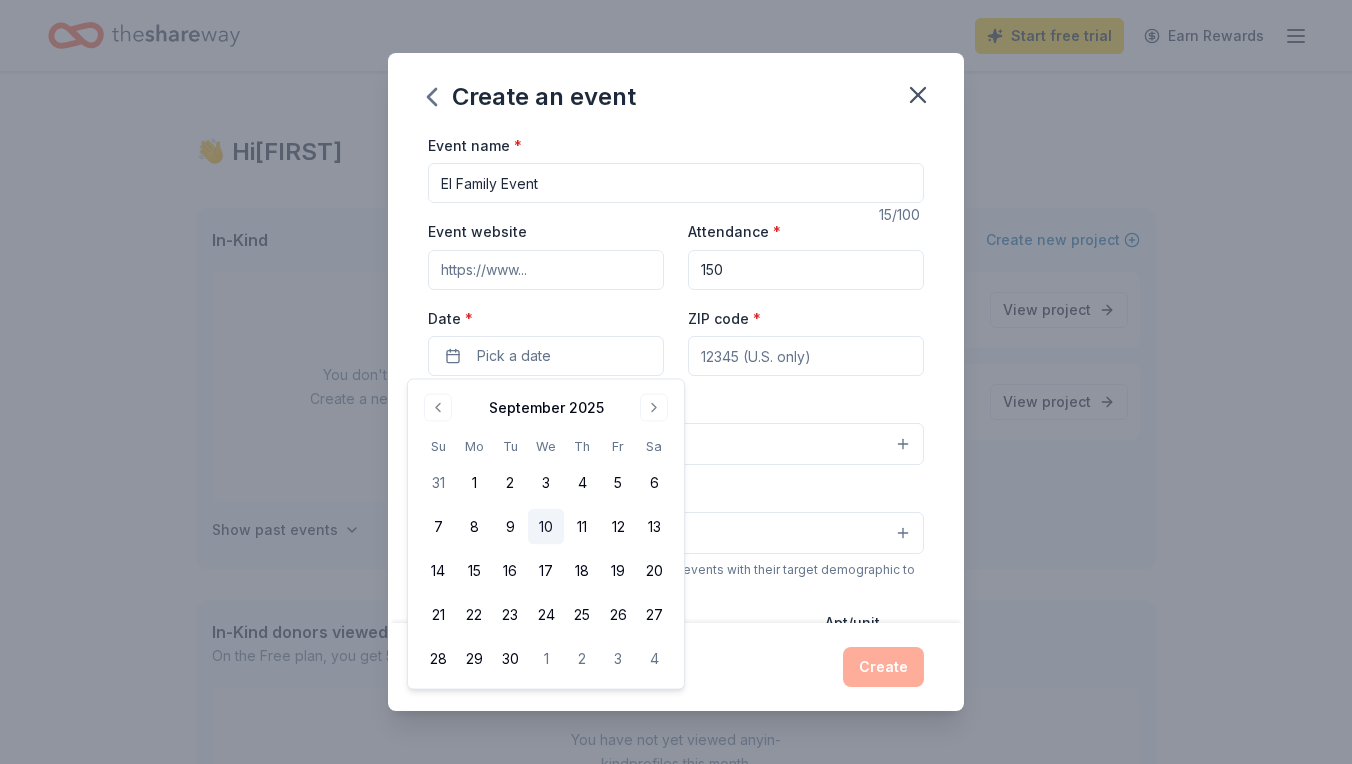 click on "10" at bounding box center [546, 527] 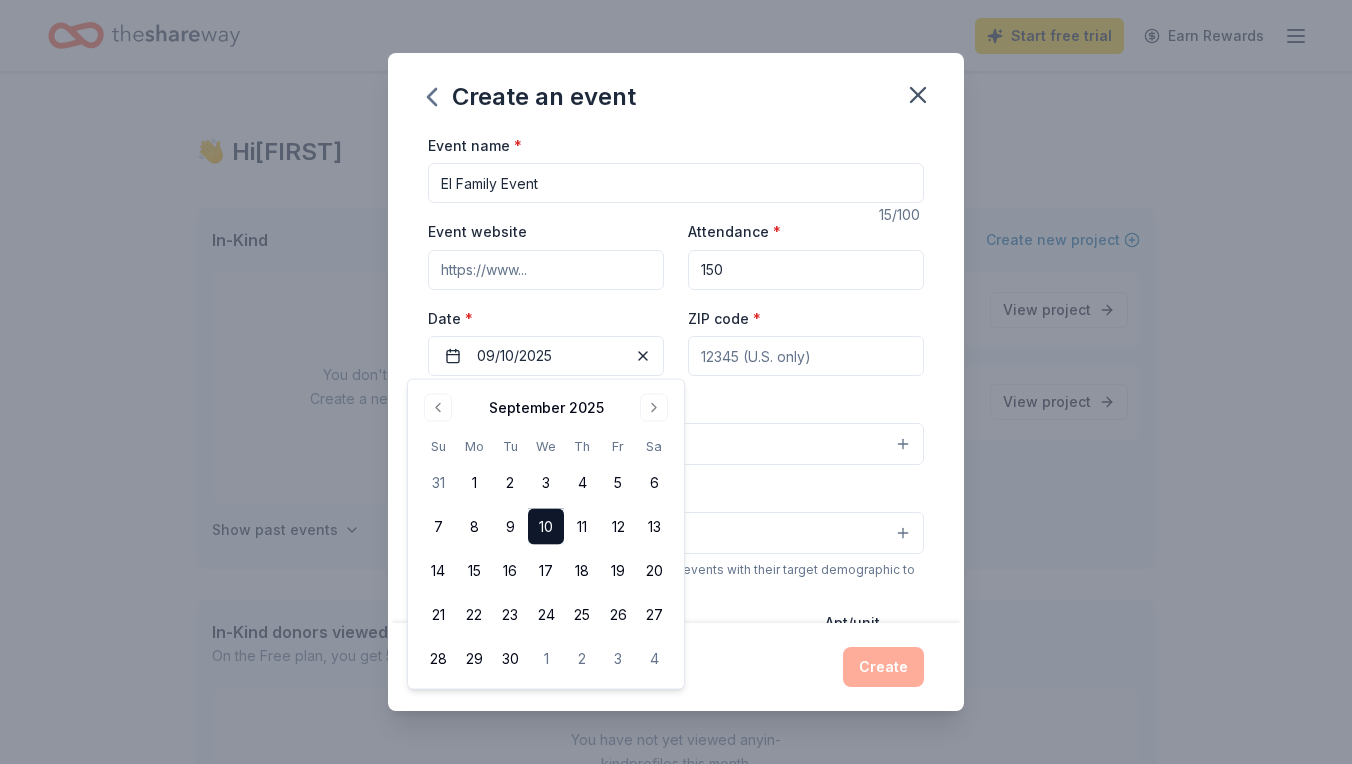click on "Create an event" at bounding box center (676, 93) 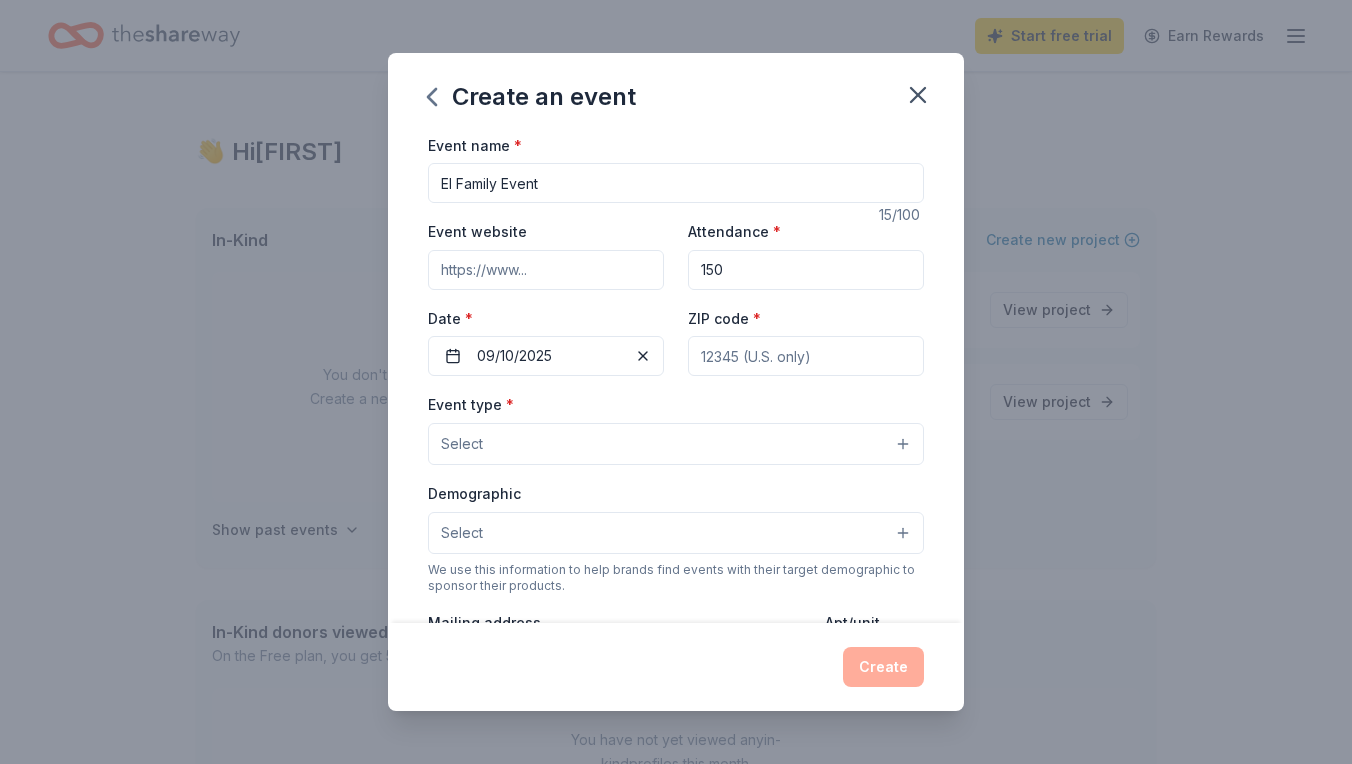 click on "Select" at bounding box center (676, 444) 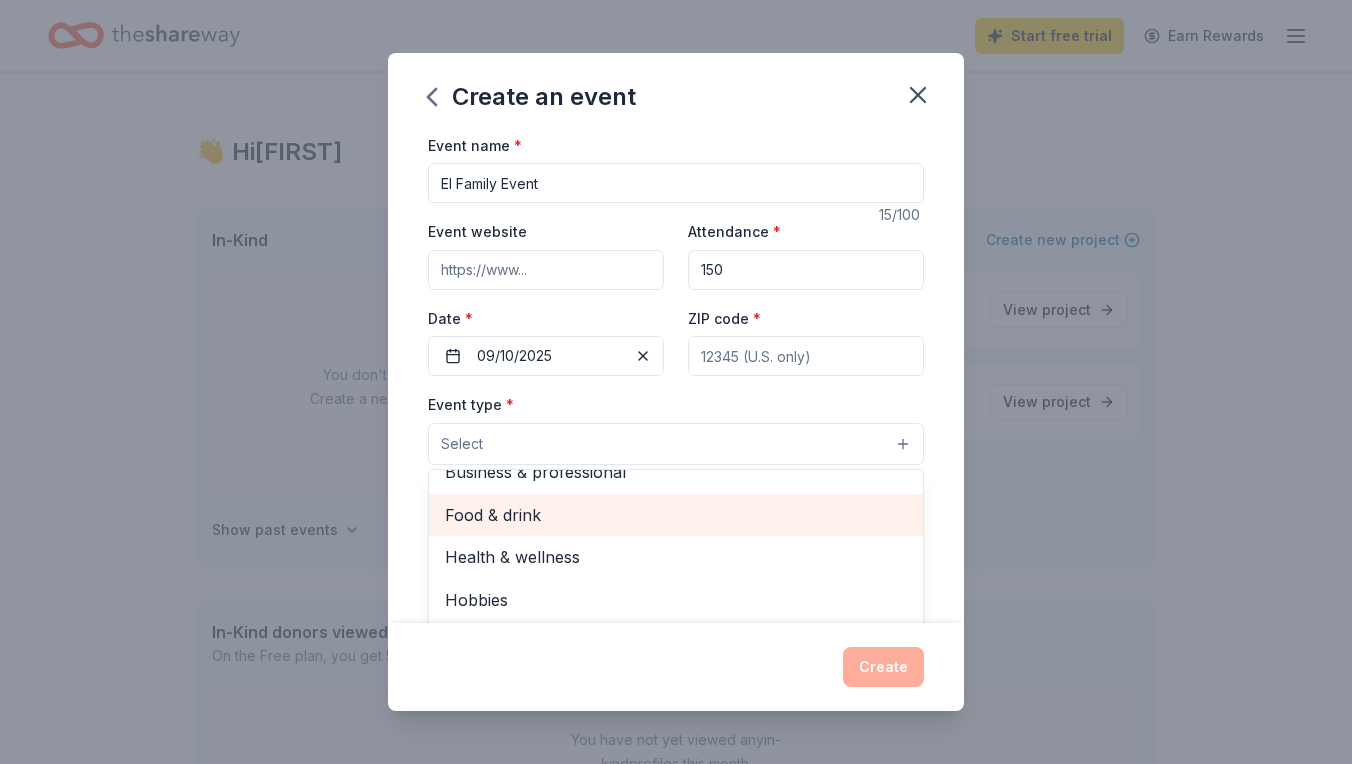 scroll, scrollTop: 64, scrollLeft: 0, axis: vertical 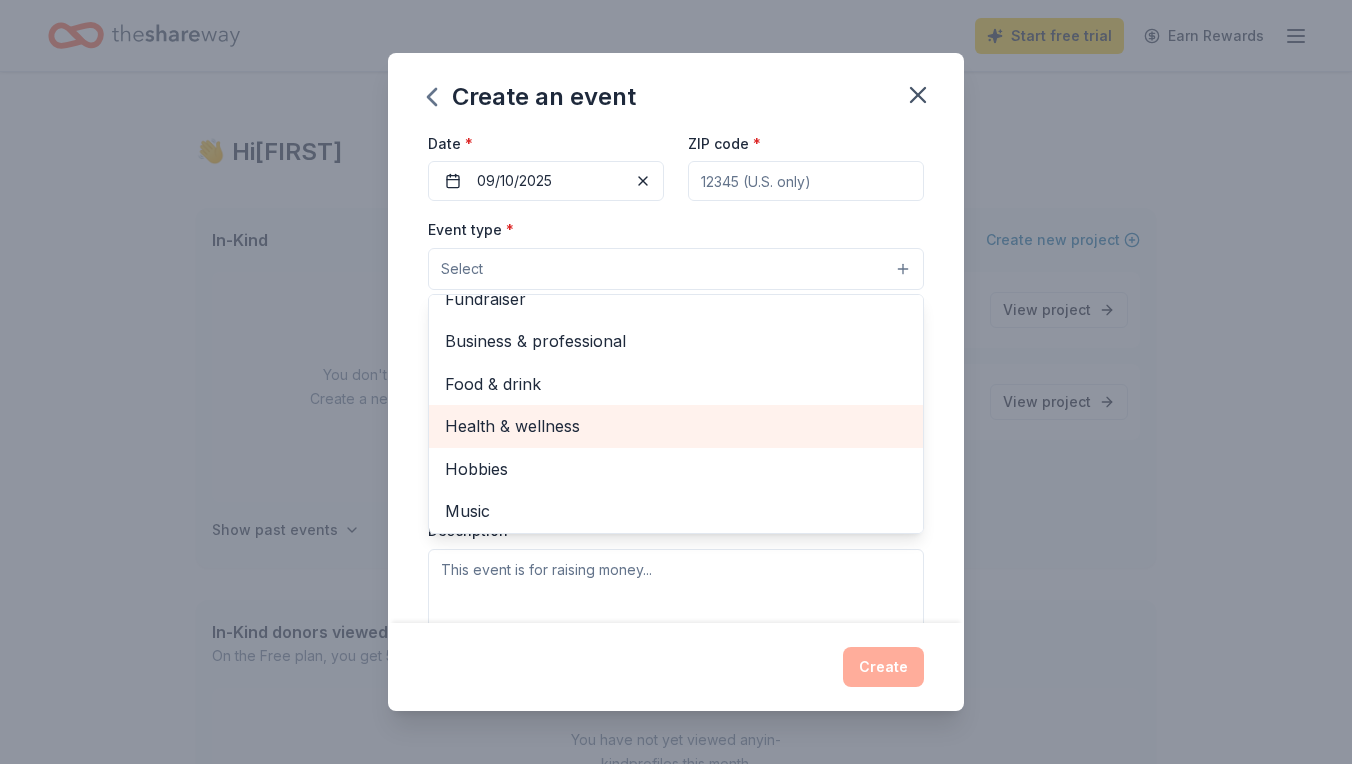 click on "Health & wellness" at bounding box center [676, 426] 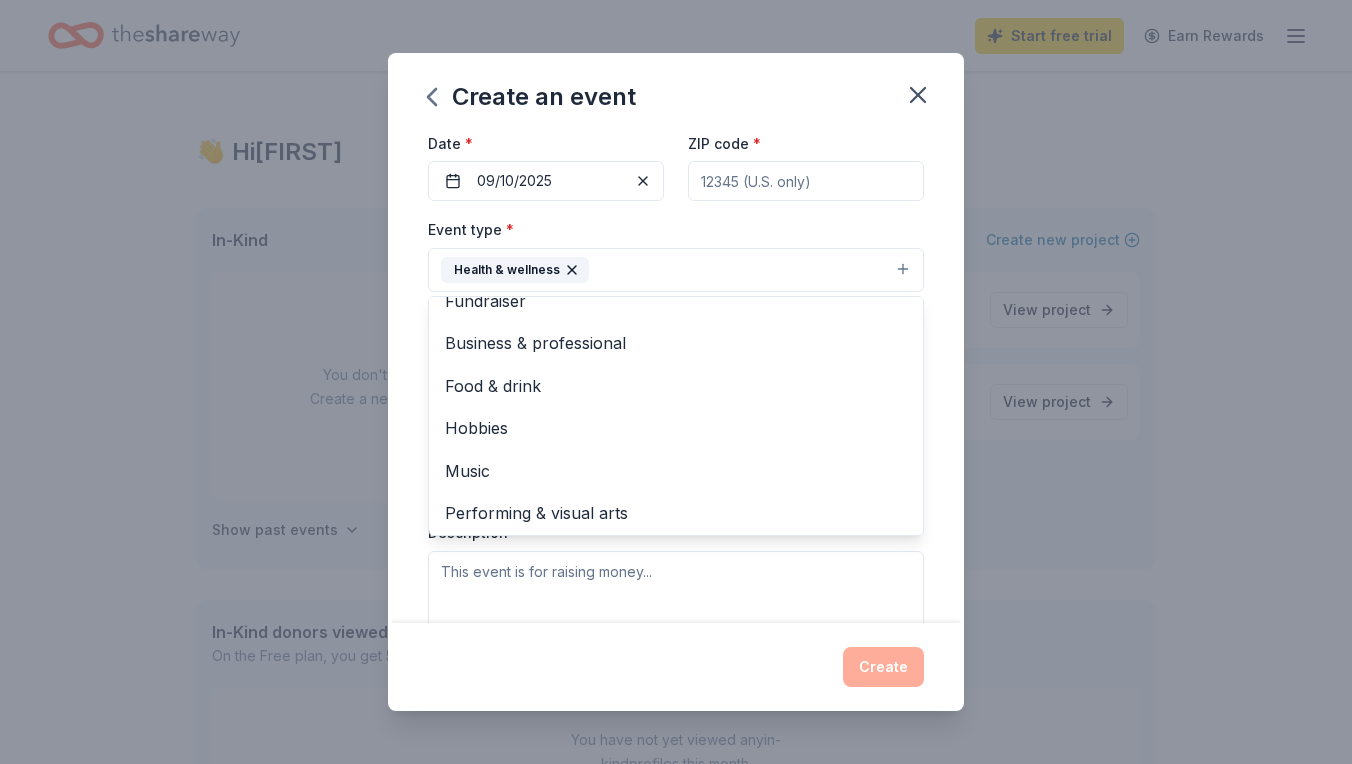 click on "Create an event Event name * El Family Event 15 /100 Event website Attendance * 150 Date * 09/10/2025 ZIP code * Event type * Health & wellness Fundraiser Business & professional Food & drink Hobbies Music Performing & visual arts Demographic Select We use this information to help brands find events with their target demographic to sponsor their products. Mailing address Apt/unit Description What are you looking for? * Auction & raffle Meals Snacks Desserts Alcohol Beverages Send me reminders Email me reminders of donor application deadlines Recurring event Create" at bounding box center (676, 382) 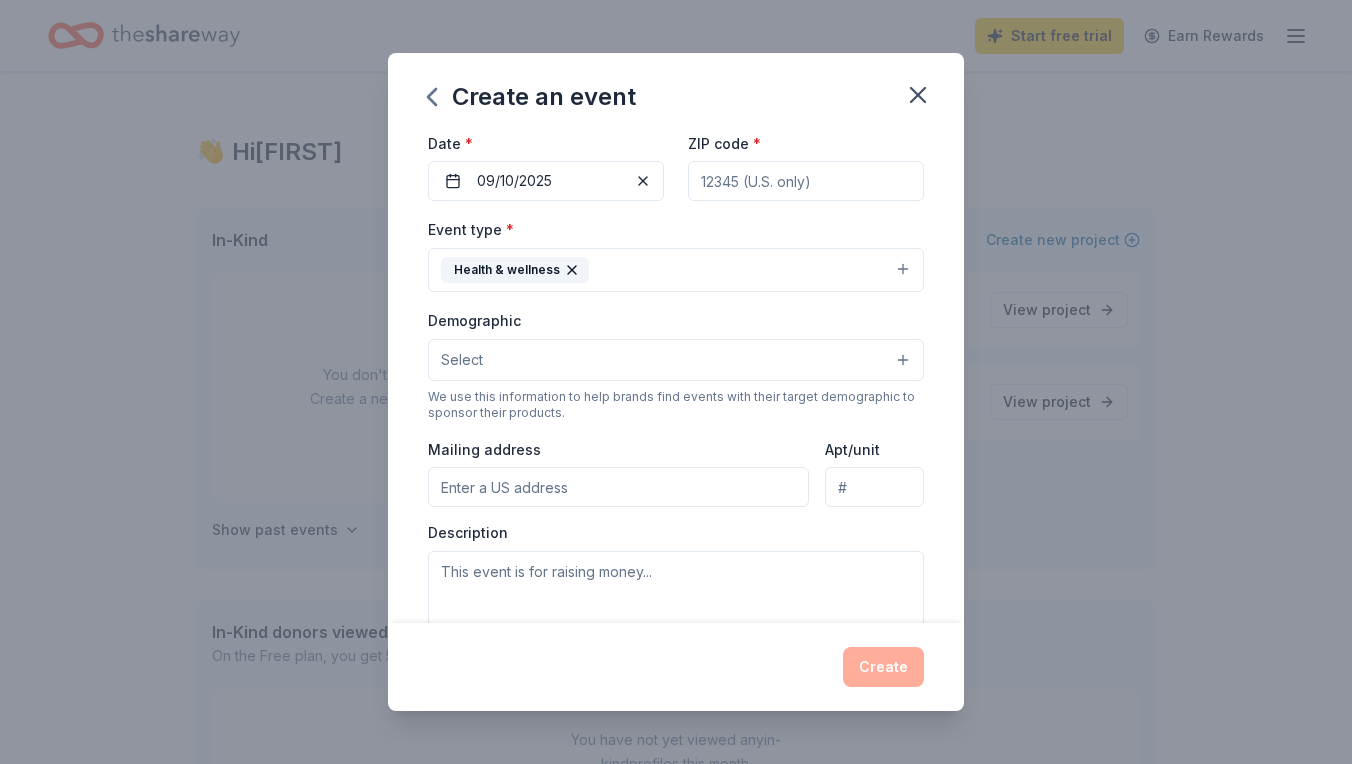 click on "Select" at bounding box center [676, 360] 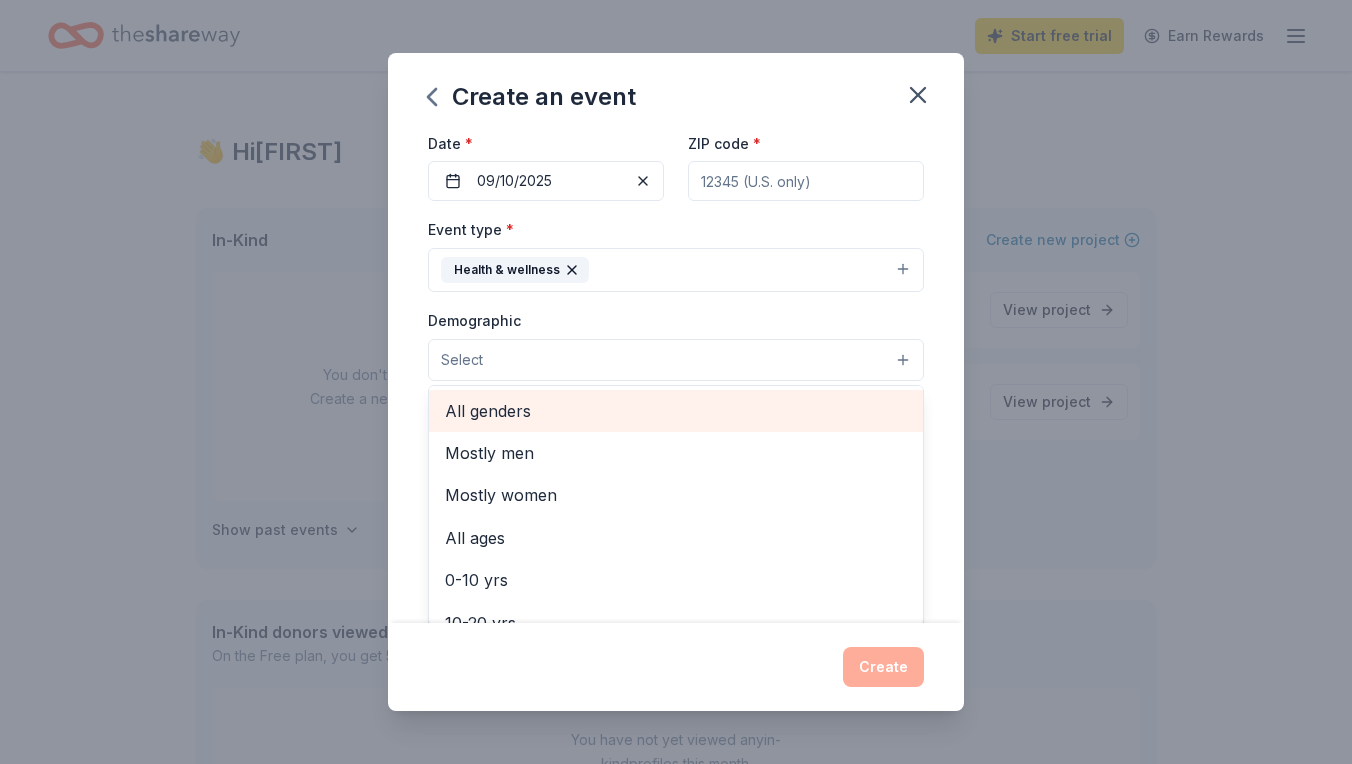 click on "All genders" at bounding box center (676, 411) 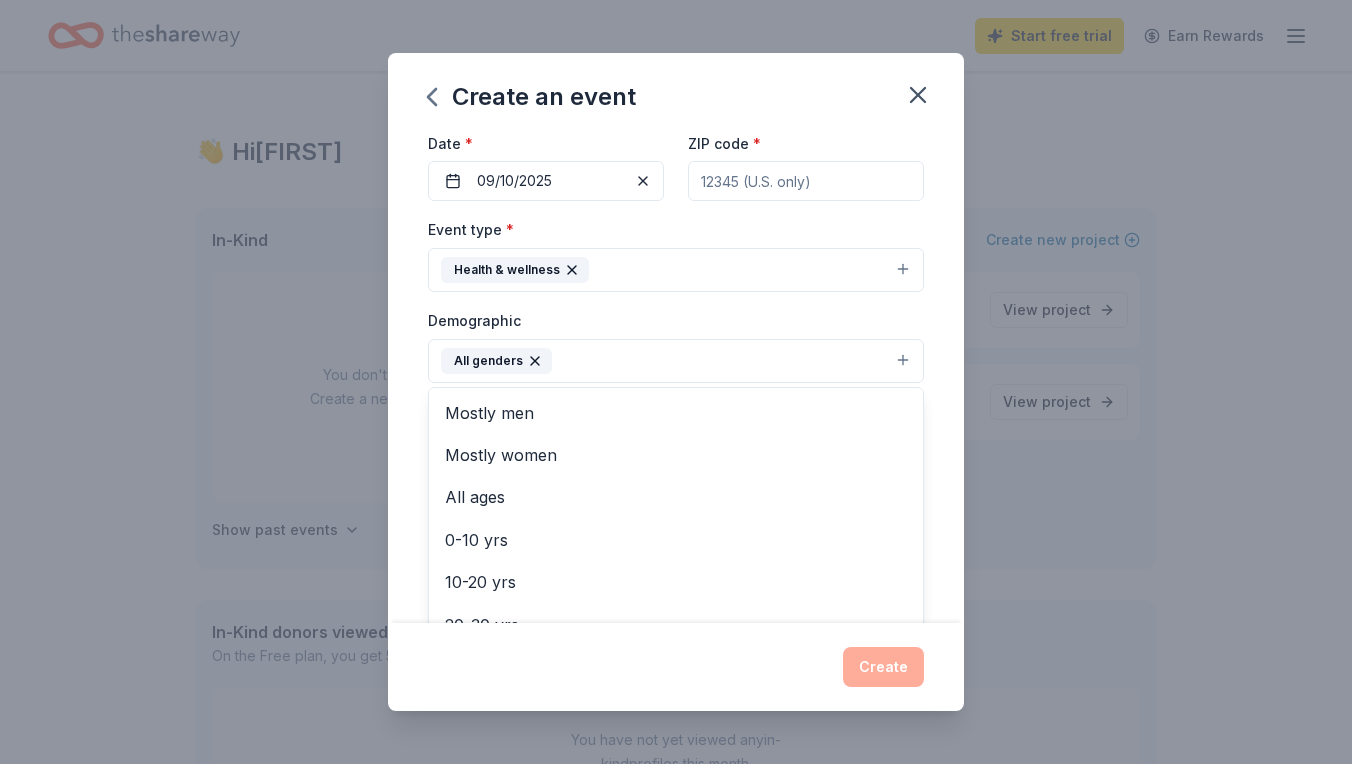 click on "Create an event Event name * El Family Event 15 /100 Event website Attendance * 150 Date * 09/10/2025 ZIP code * Event type * Health & wellness Demographic All genders Mostly men Mostly women All ages 0-10 yrs 10-20 yrs 20-30 yrs 30-40 yrs 40-50 yrs 50-60 yrs 60-70 yrs 70-80 yrs 80+ yrs We use this information to help brands find events with their target demographic to sponsor their products. Mailing address Apt/unit Description What are you looking for? * Auction & raffle Meals Snacks Desserts Alcohol Beverages Send me reminders Email me reminders of donor application deadlines Recurring event Create" at bounding box center [676, 382] 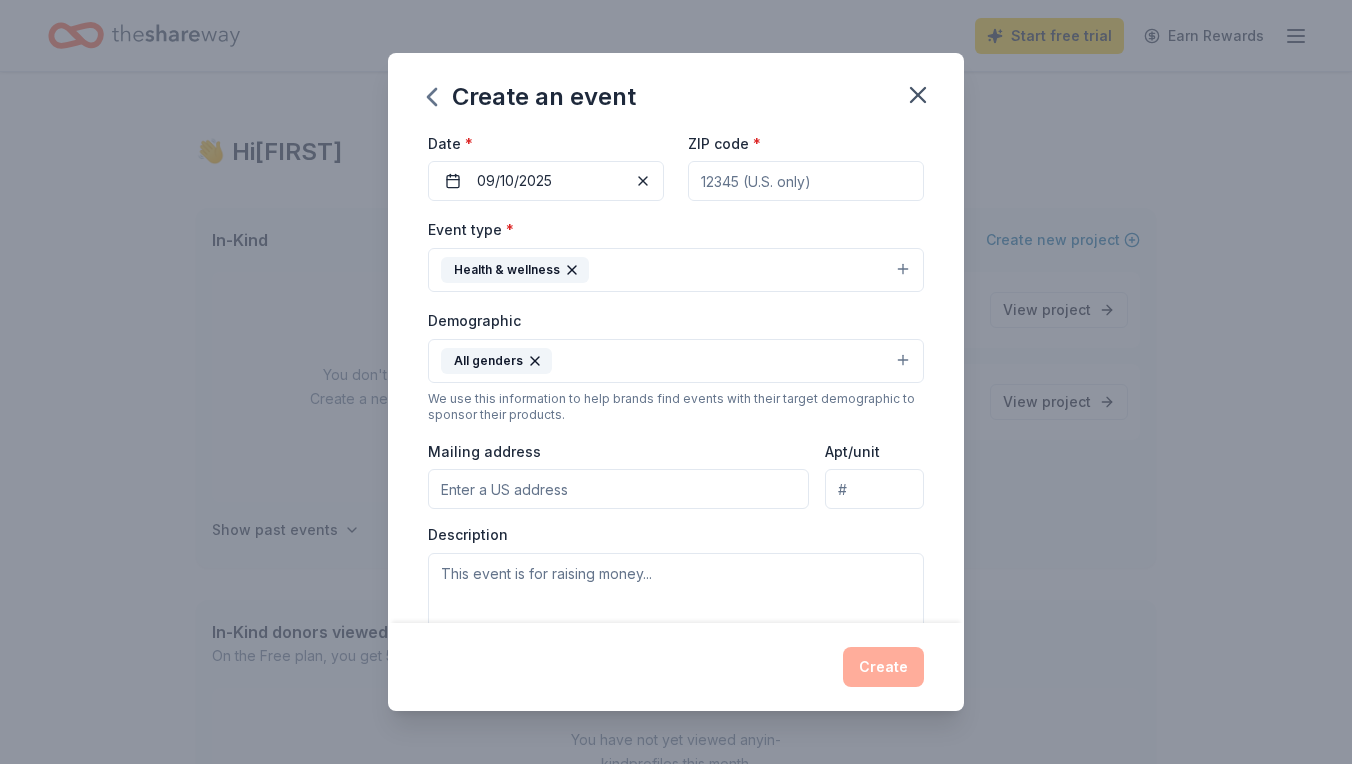click on "Mailing address" at bounding box center [618, 489] 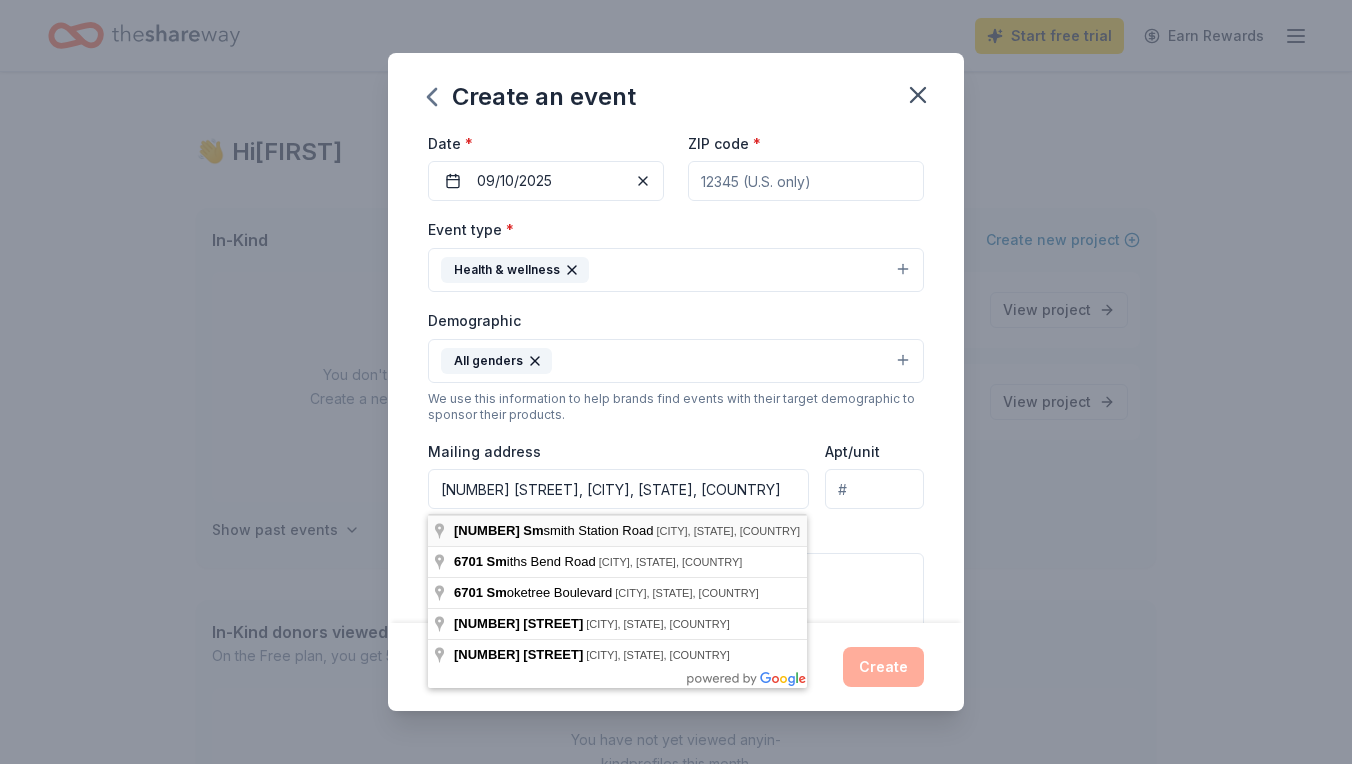 type on "[NUMBER] [STREET], [CITY], [STATE], [POSTAL CODE]" 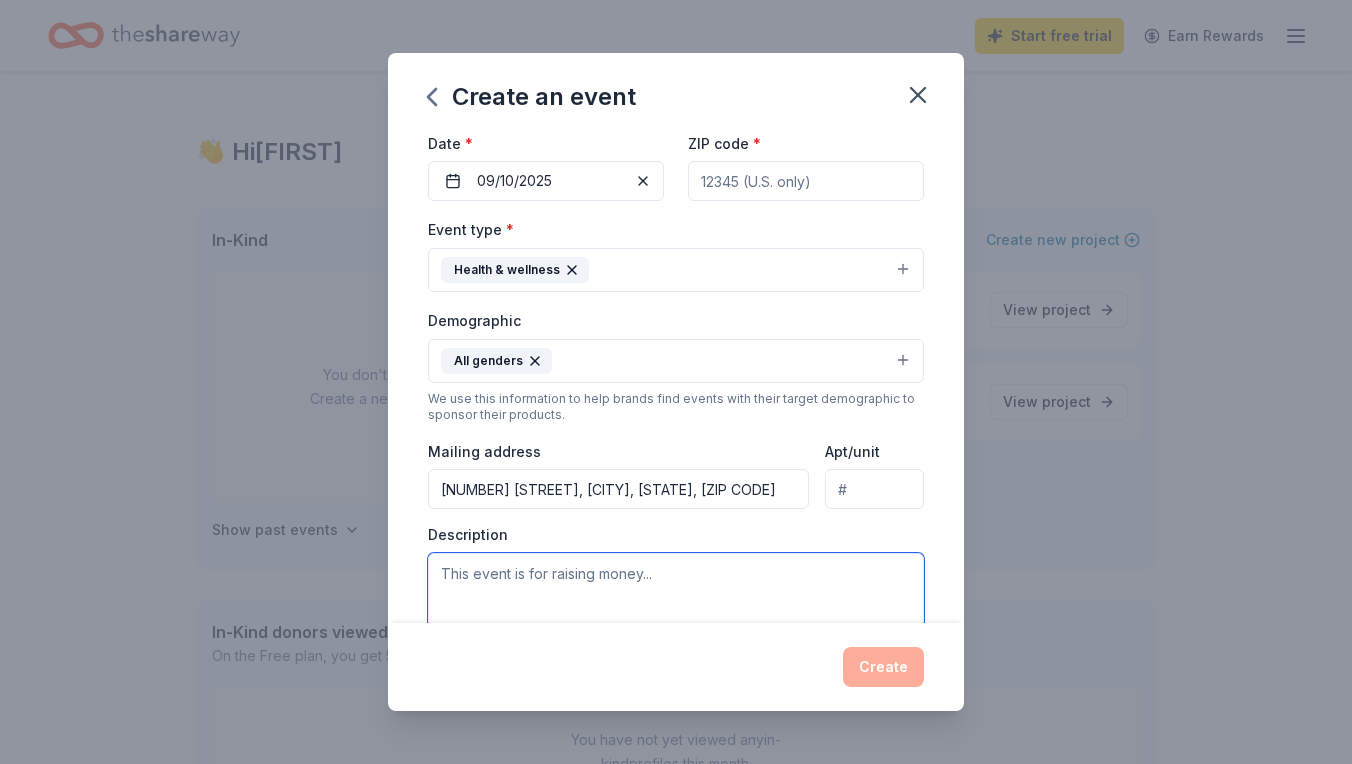 click at bounding box center [676, 598] 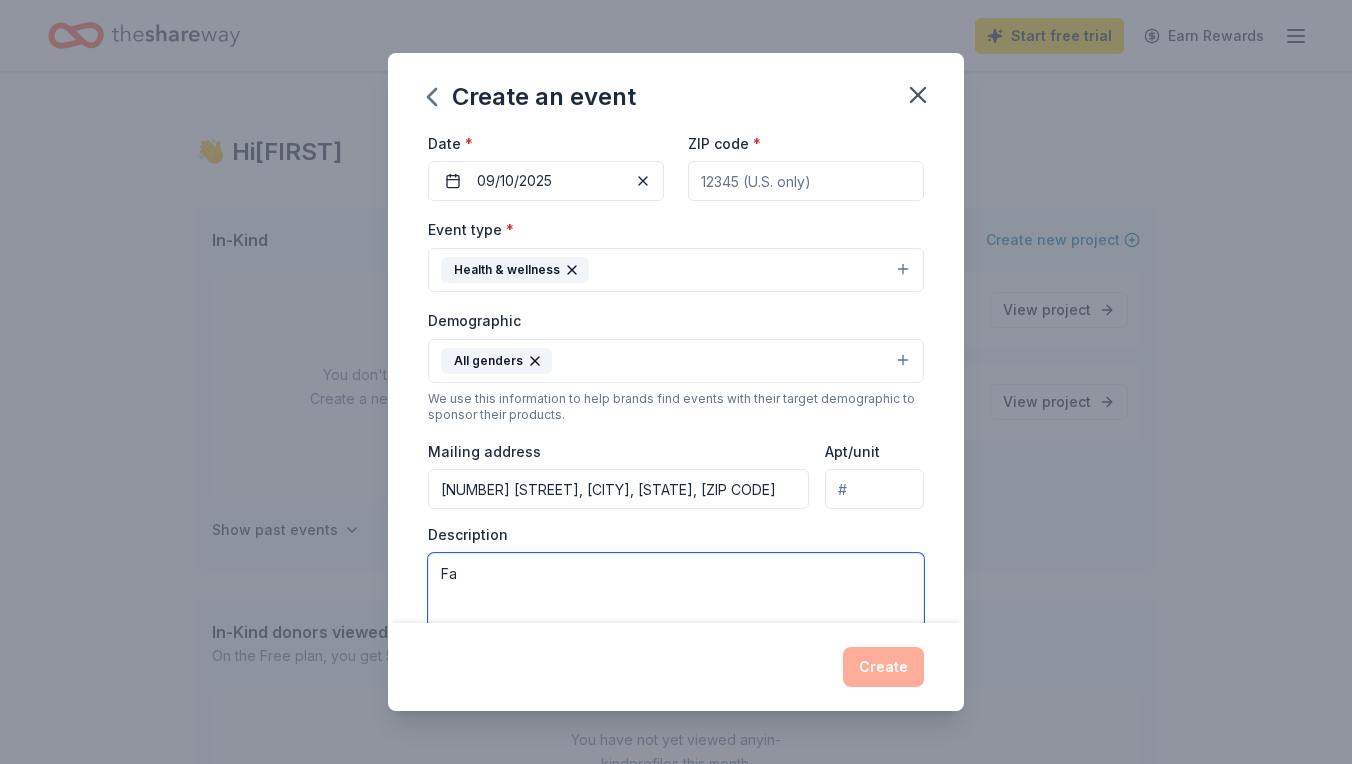 type on "F" 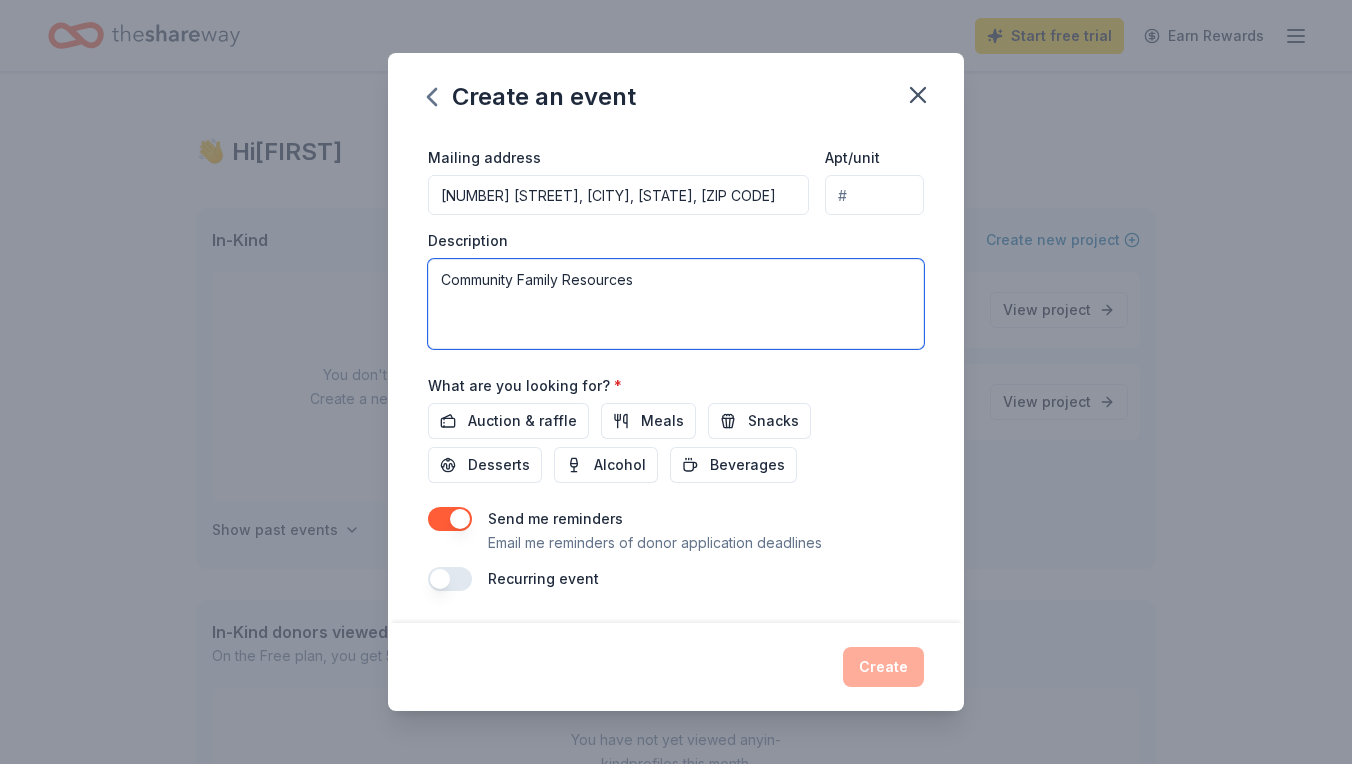 scroll, scrollTop: 472, scrollLeft: 0, axis: vertical 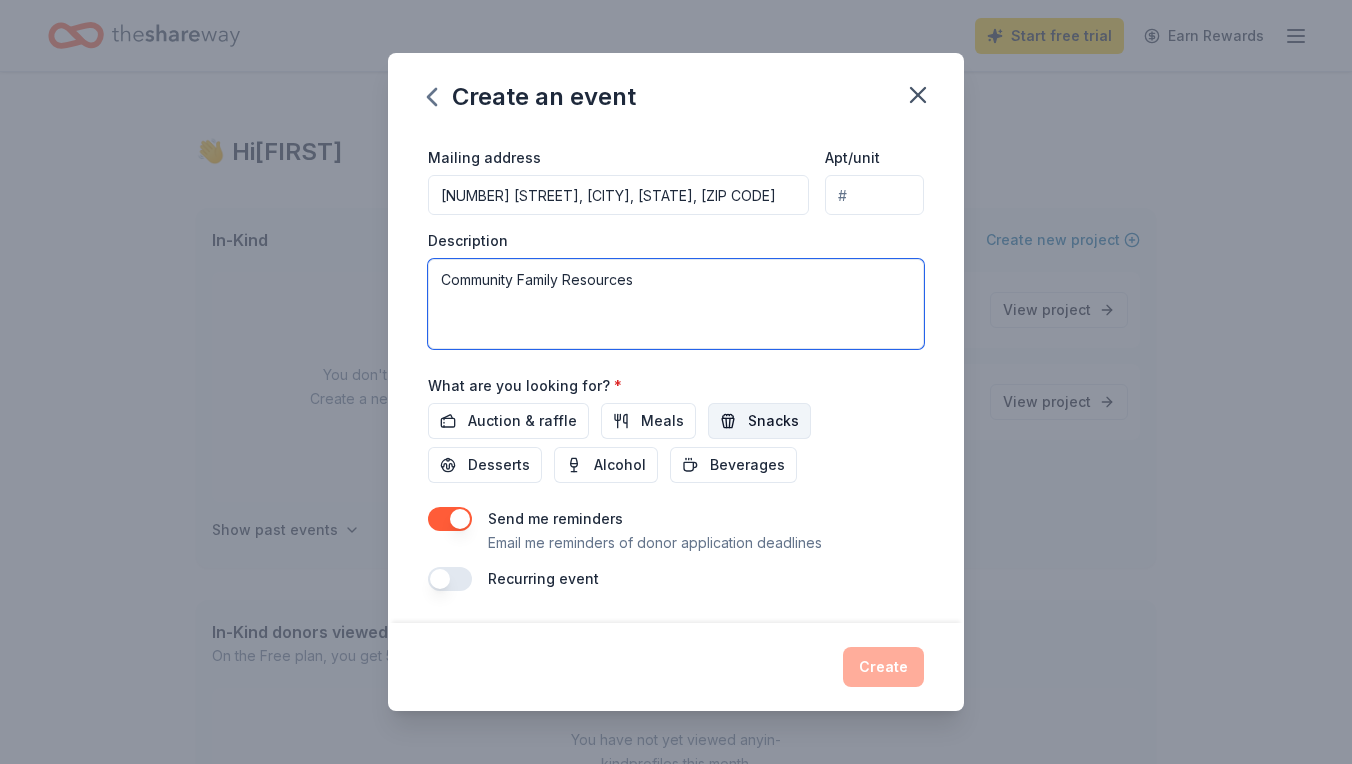 type on "Community Family Resources" 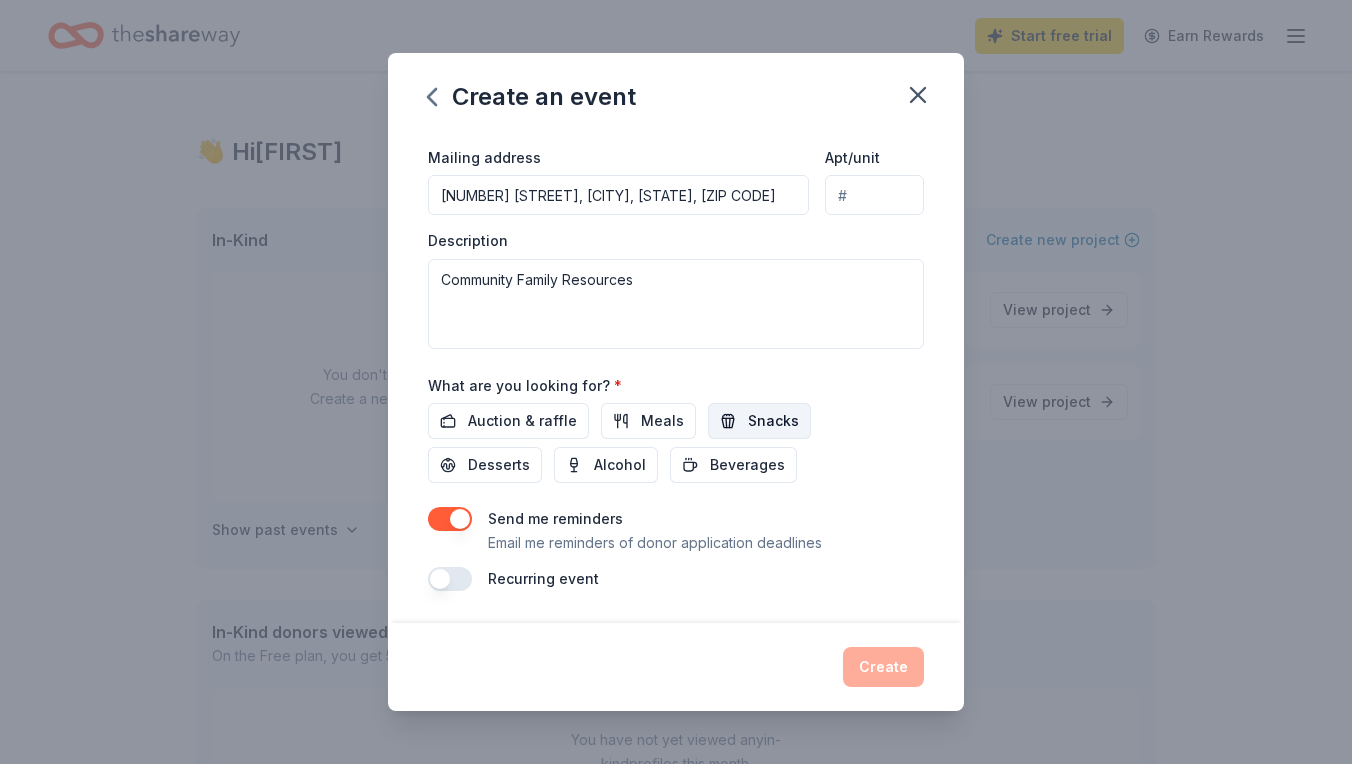 click on "Snacks" at bounding box center [773, 421] 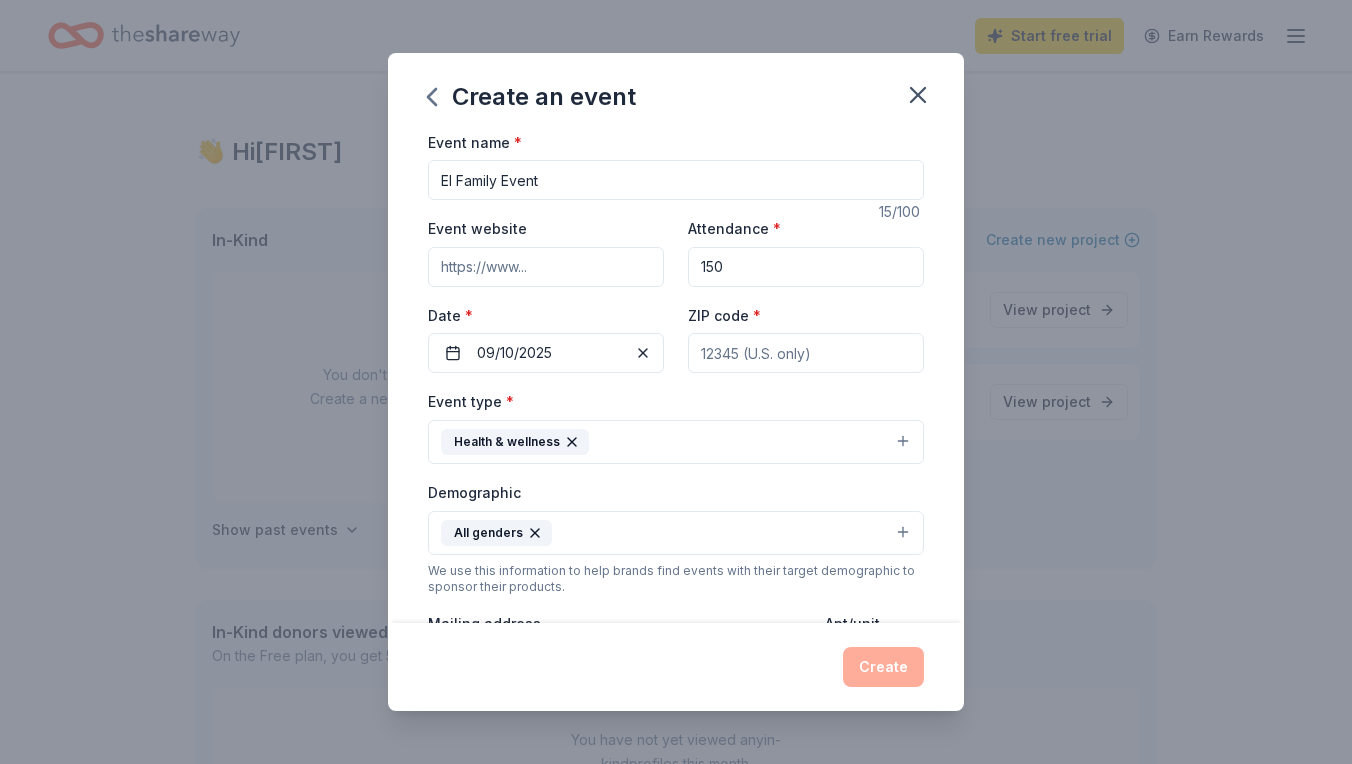 scroll, scrollTop: 2, scrollLeft: 0, axis: vertical 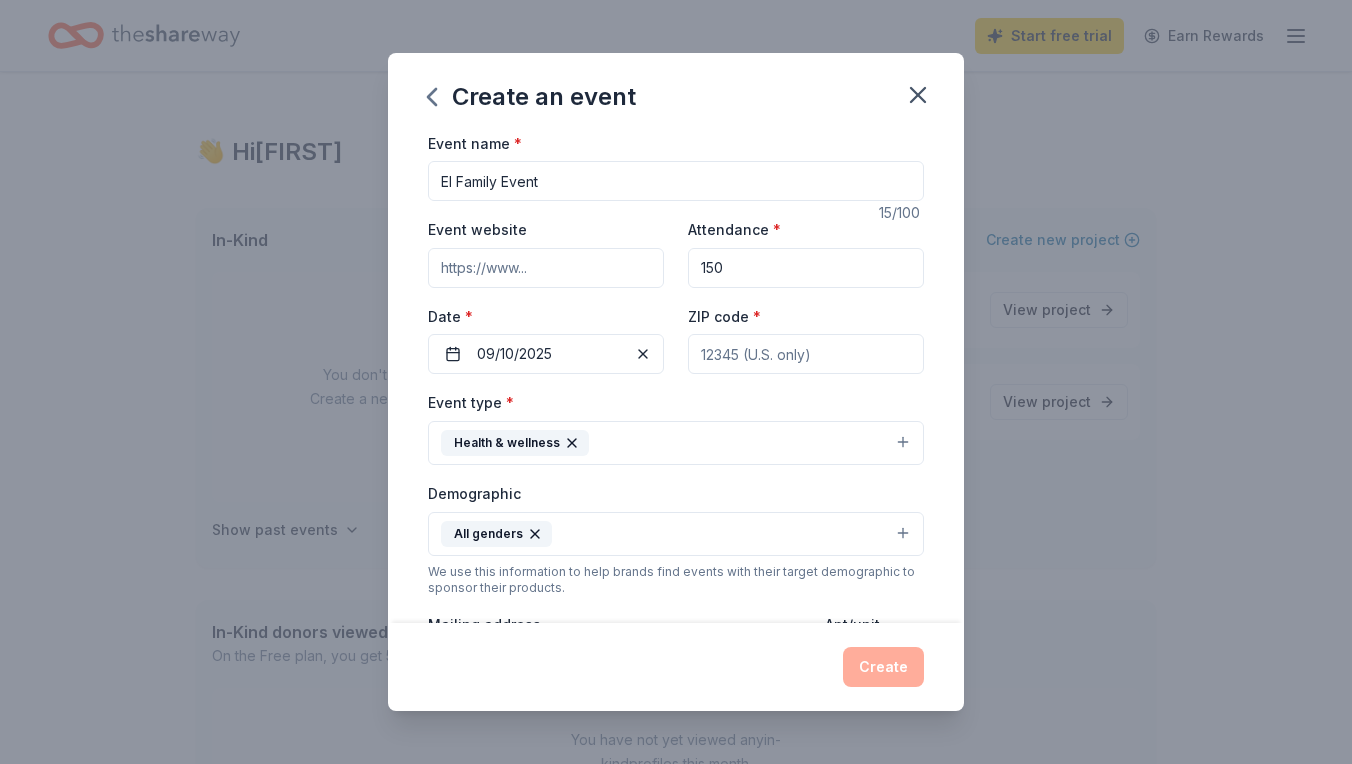 click on "ZIP code *" at bounding box center [806, 354] 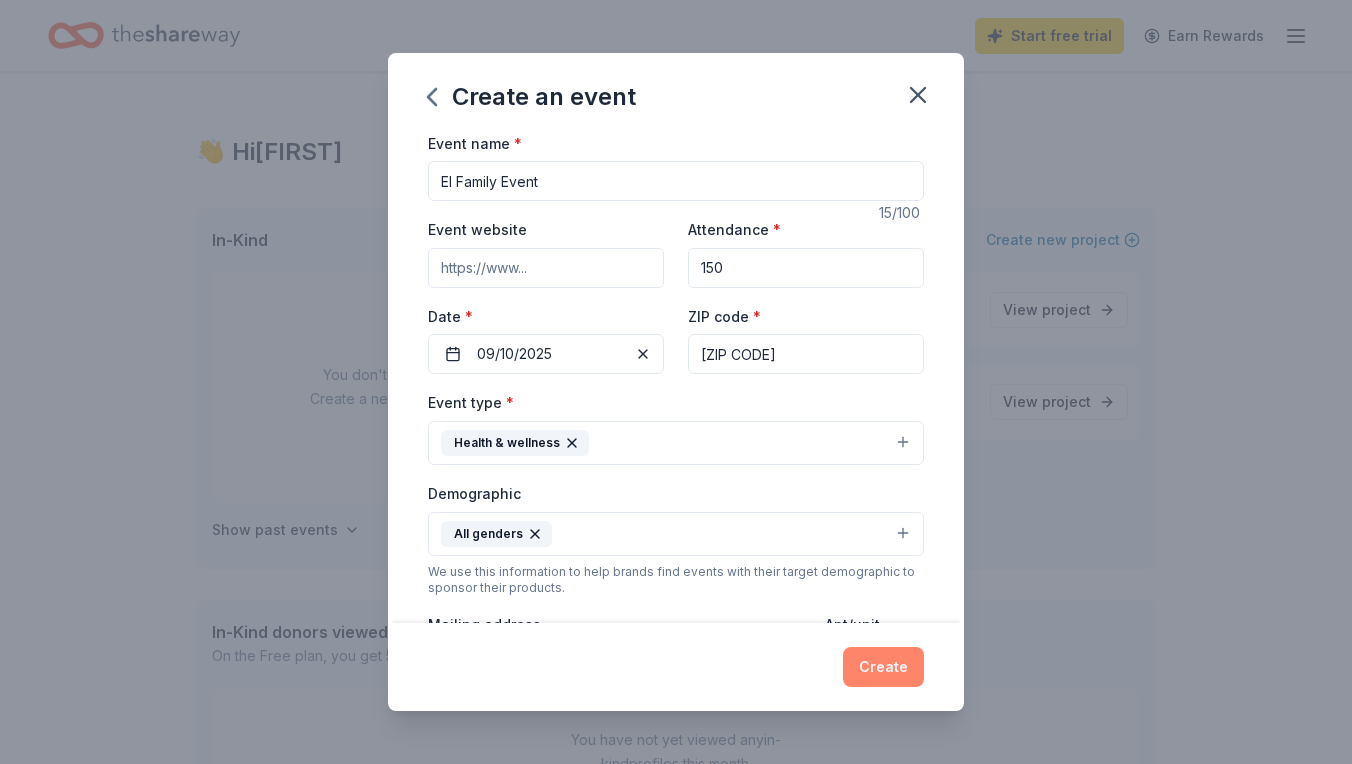 type on "22553" 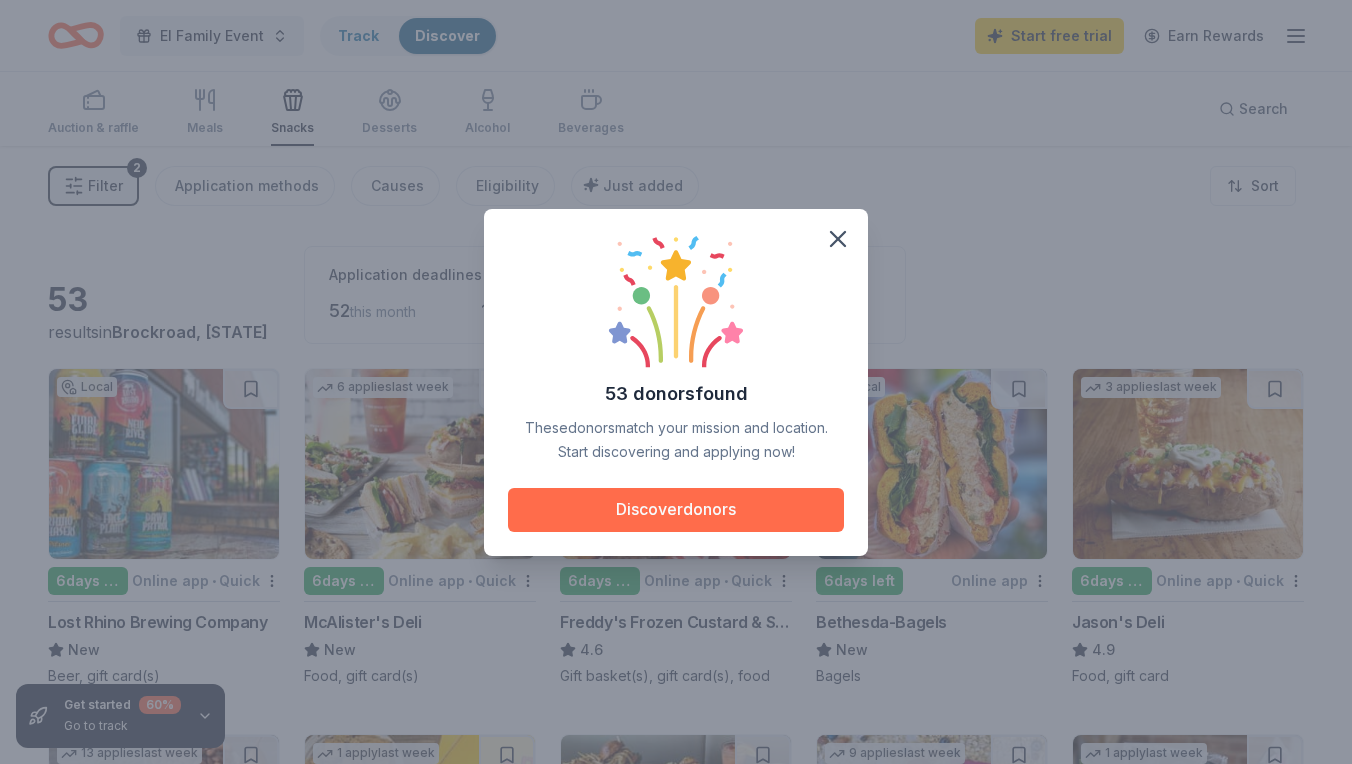 click on "Discover  donors" at bounding box center (676, 510) 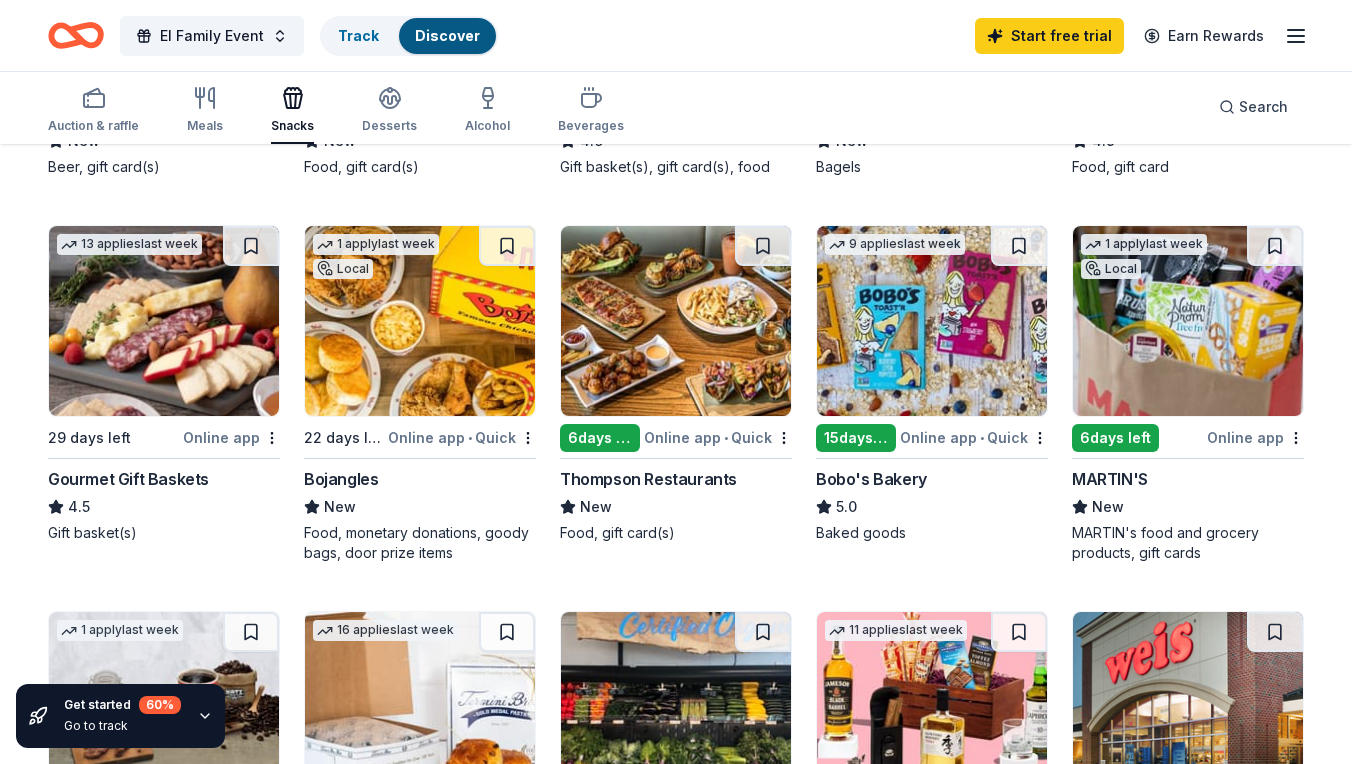 scroll, scrollTop: 501, scrollLeft: 0, axis: vertical 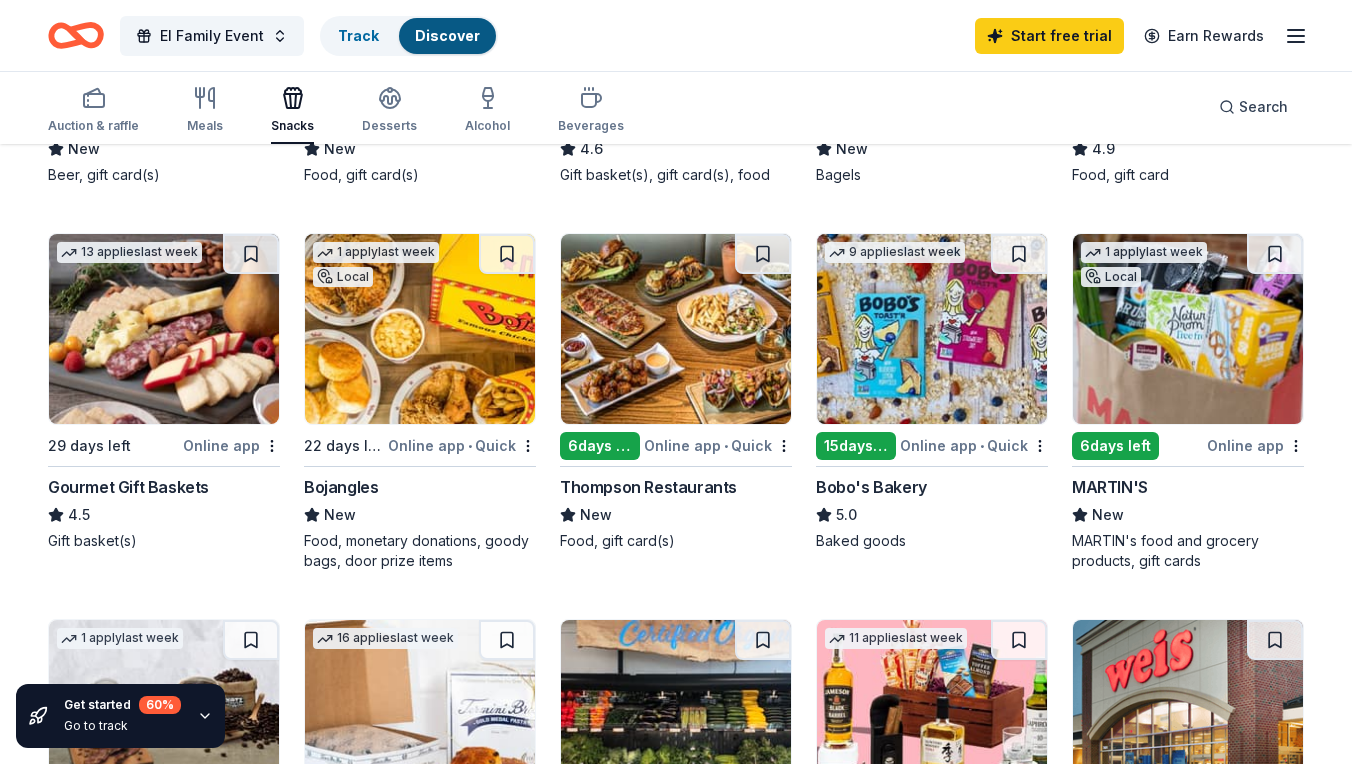 click at bounding box center (932, 329) 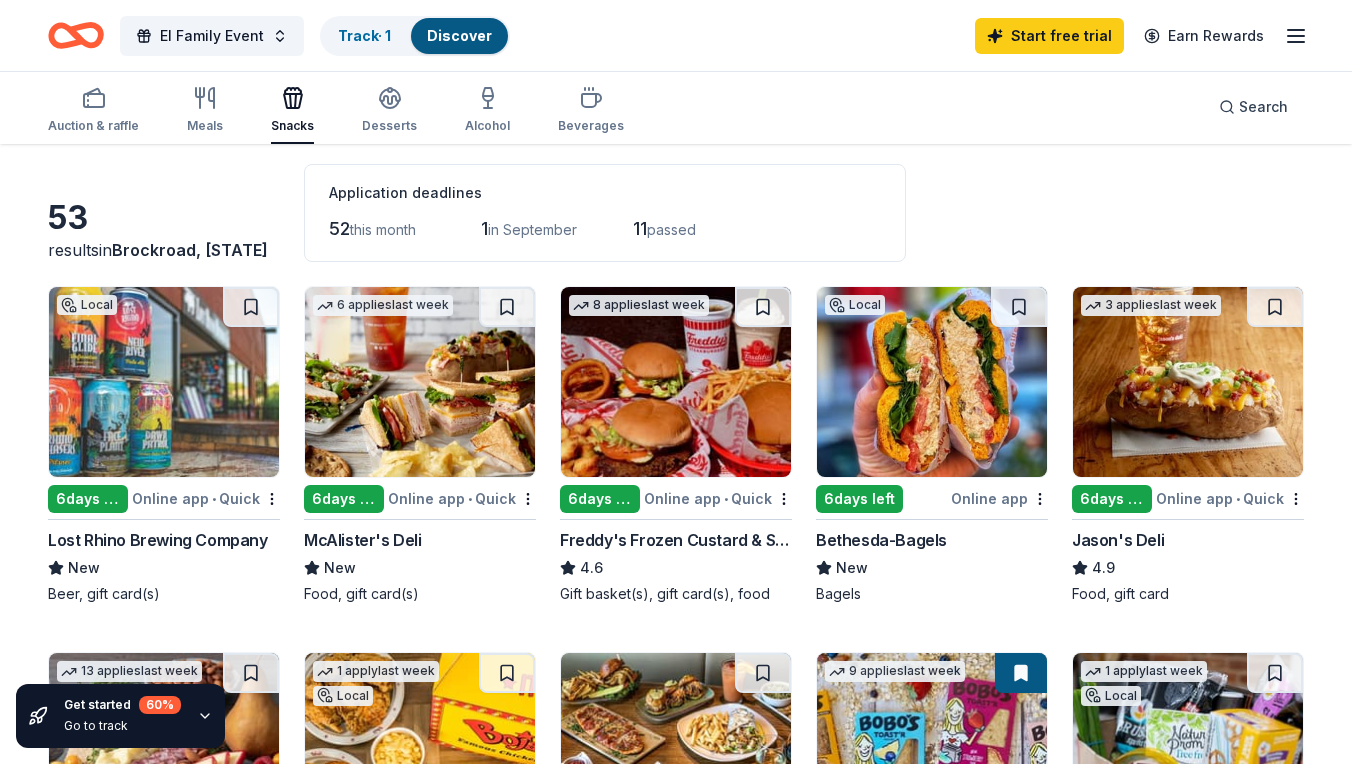 scroll, scrollTop: 89, scrollLeft: 0, axis: vertical 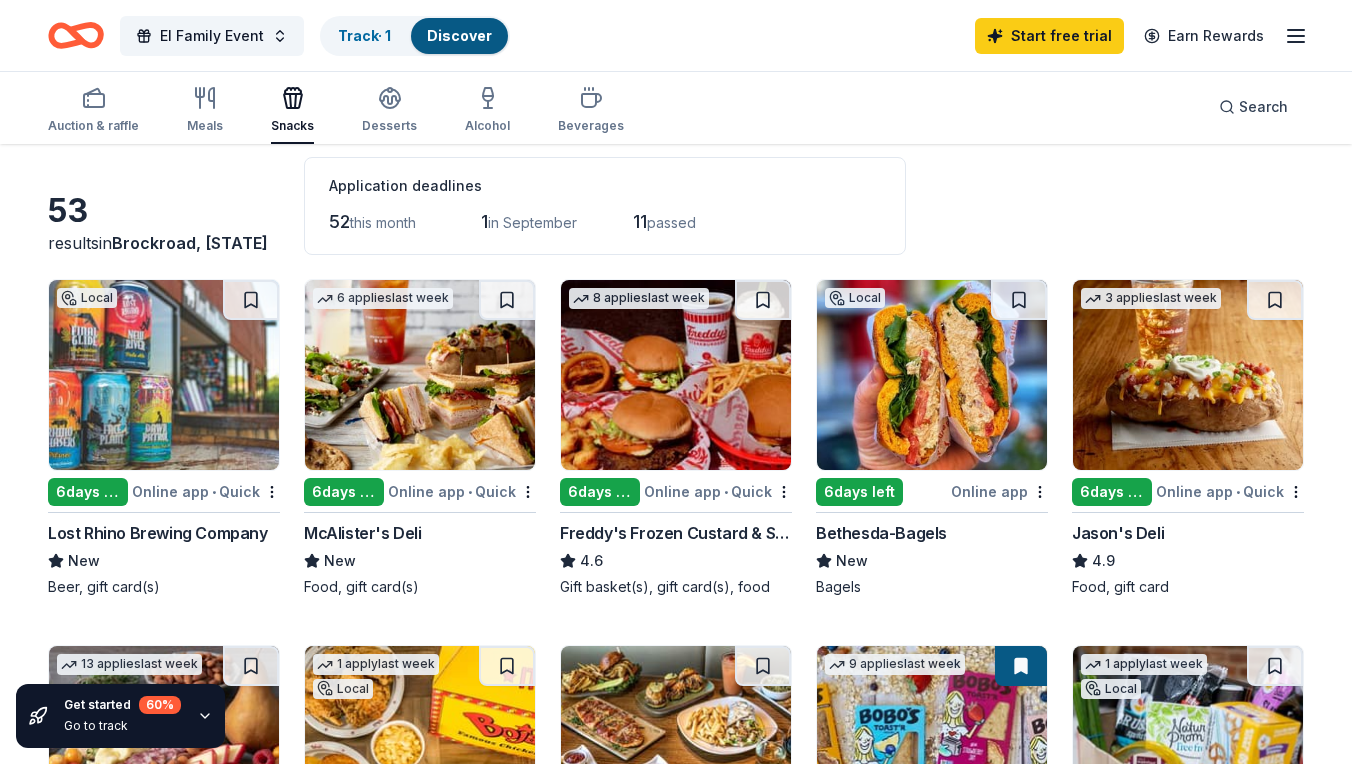 click at bounding box center (420, 375) 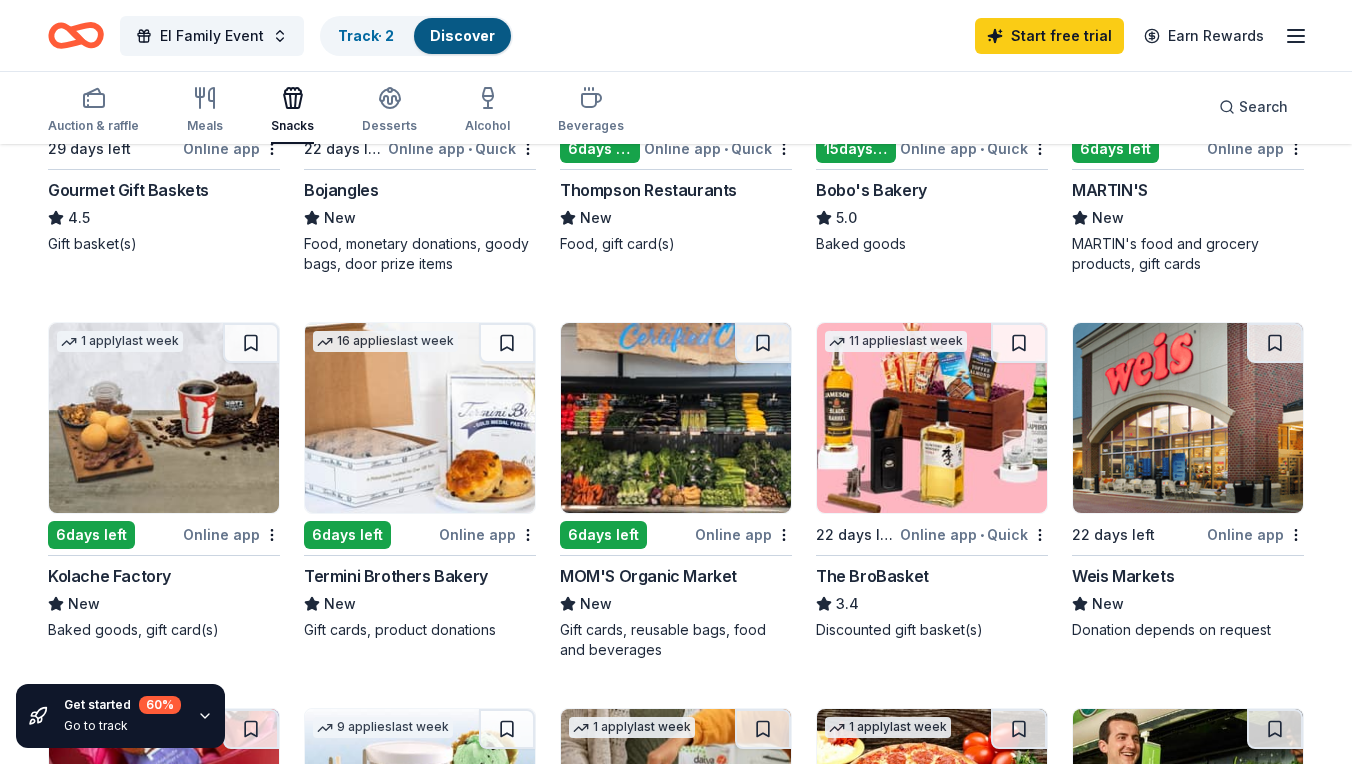 scroll, scrollTop: 802, scrollLeft: 0, axis: vertical 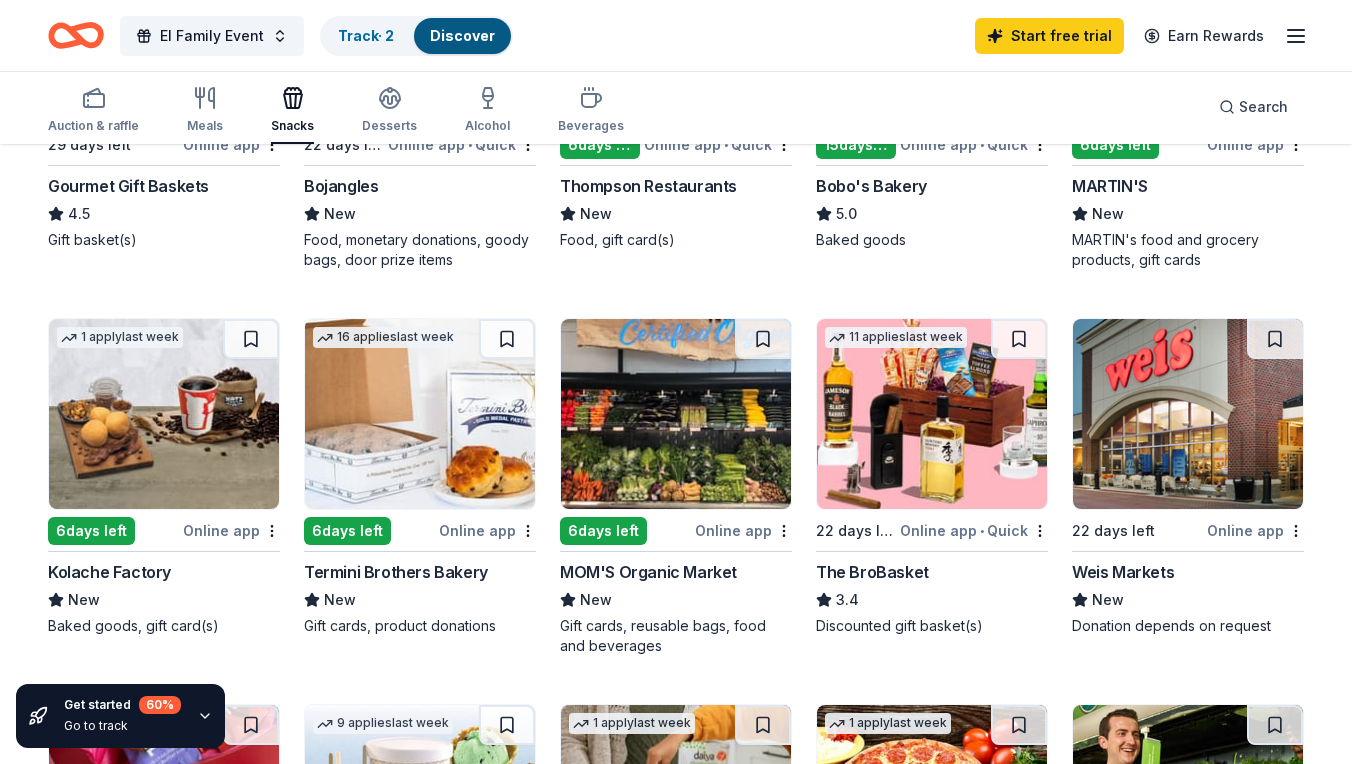 click at bounding box center (932, 414) 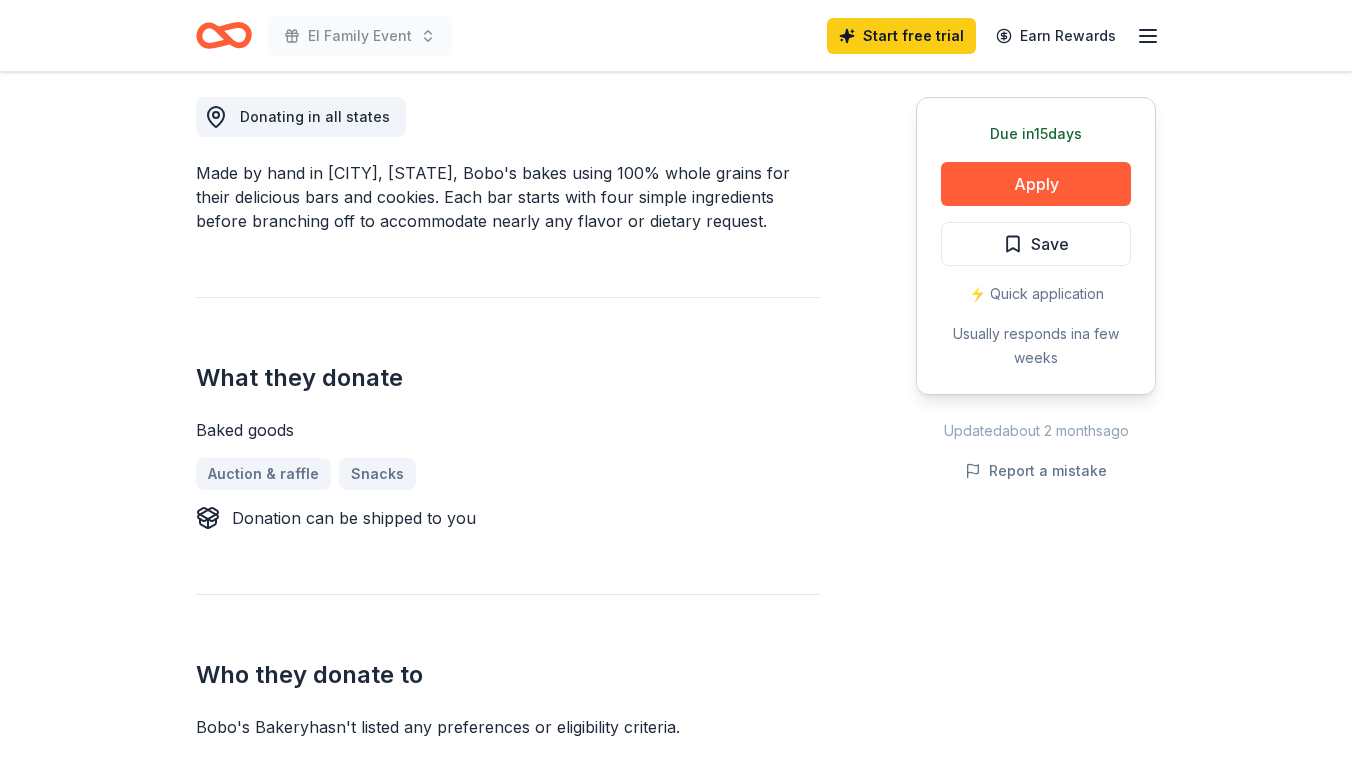 scroll, scrollTop: 566, scrollLeft: 0, axis: vertical 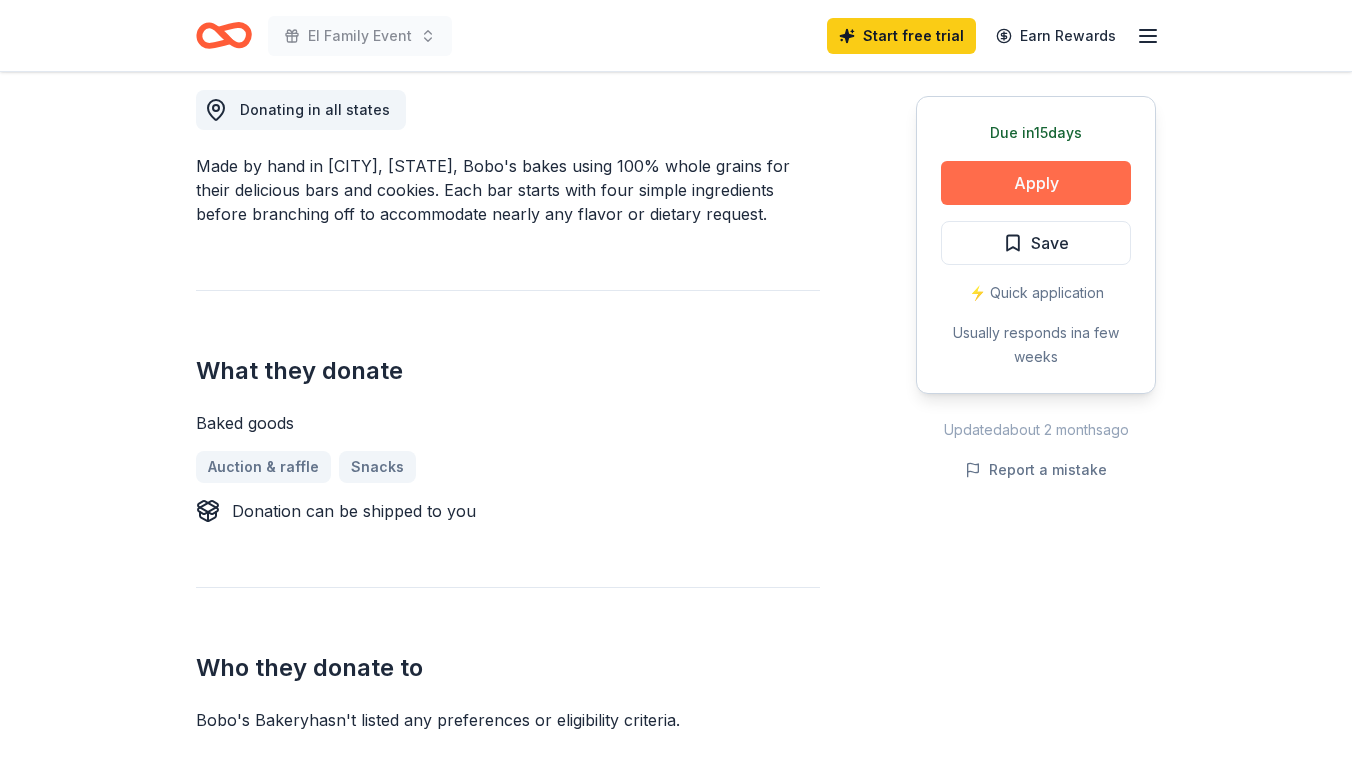 click on "Apply" at bounding box center (1036, 183) 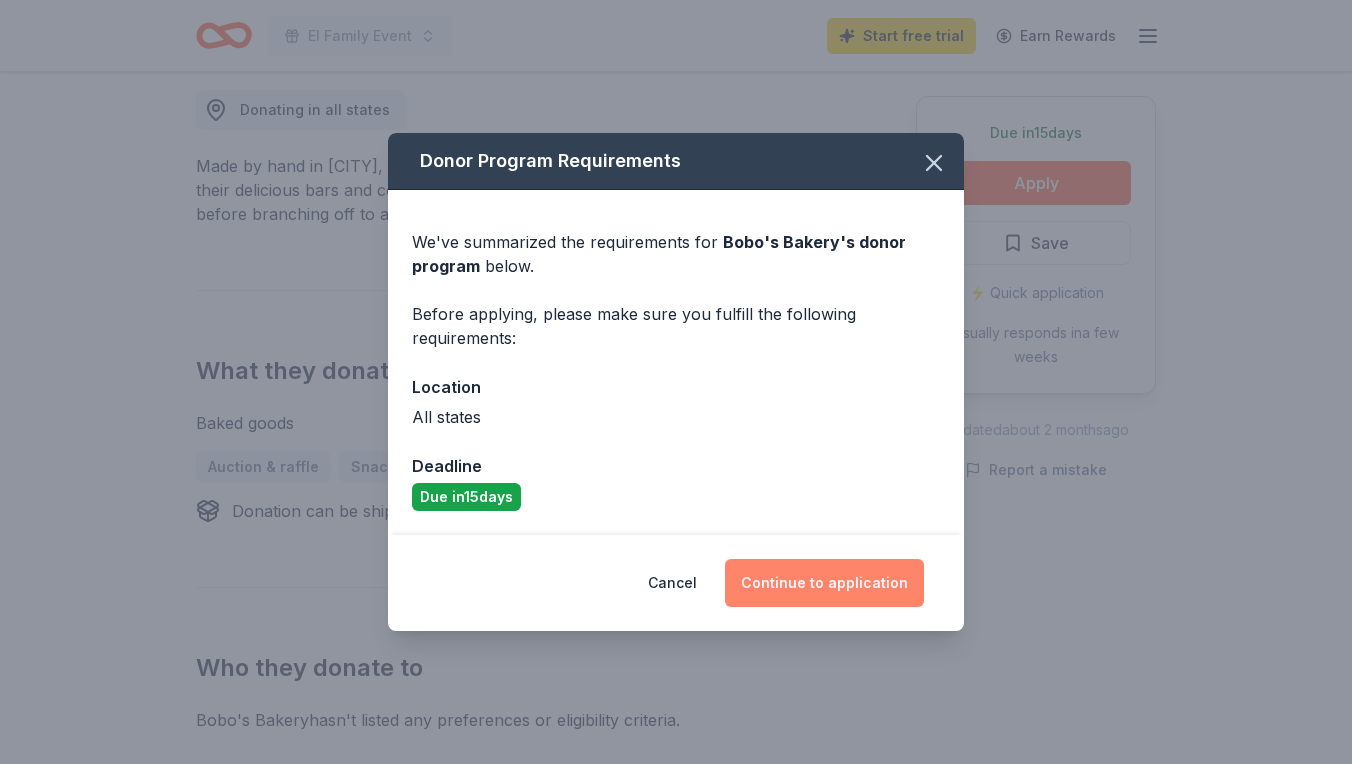 click on "Continue to application" at bounding box center (824, 583) 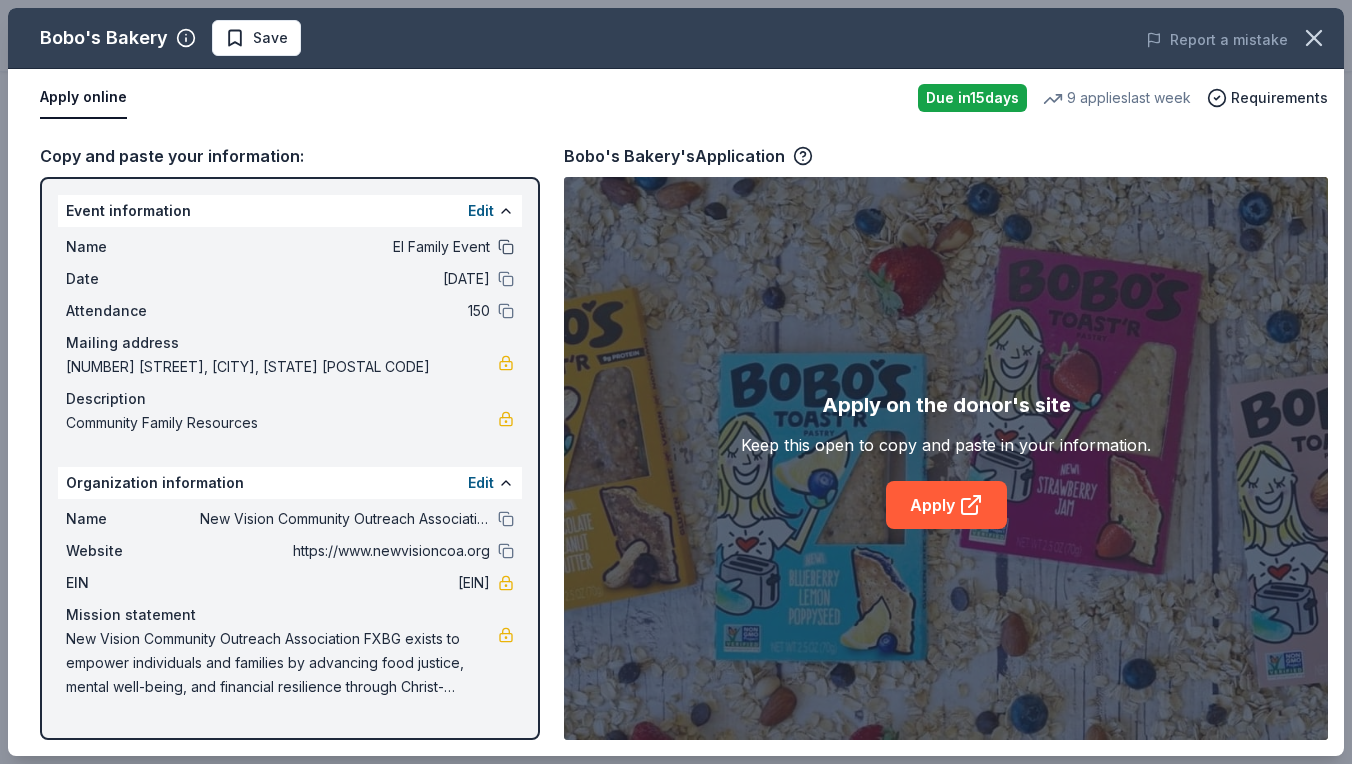 click at bounding box center [506, 247] 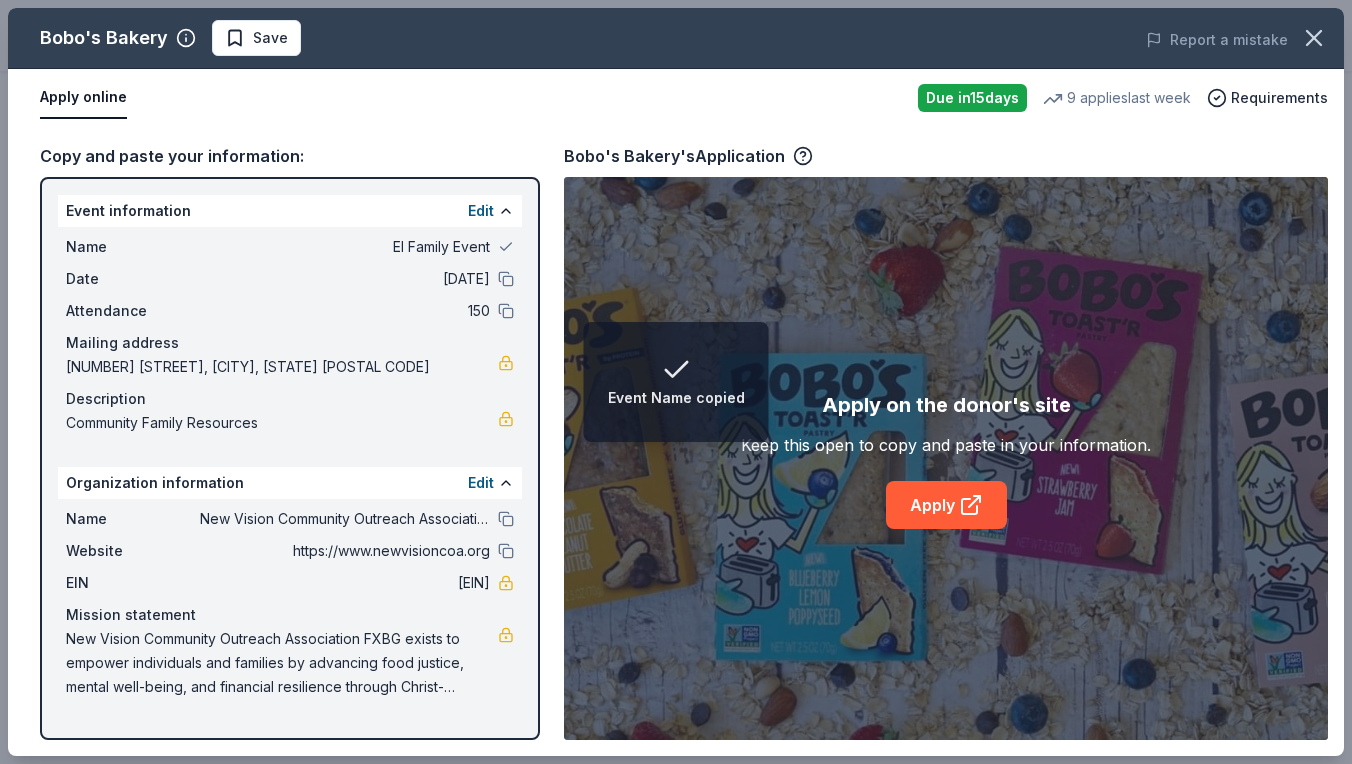 click on "El Family Event" at bounding box center [345, 247] 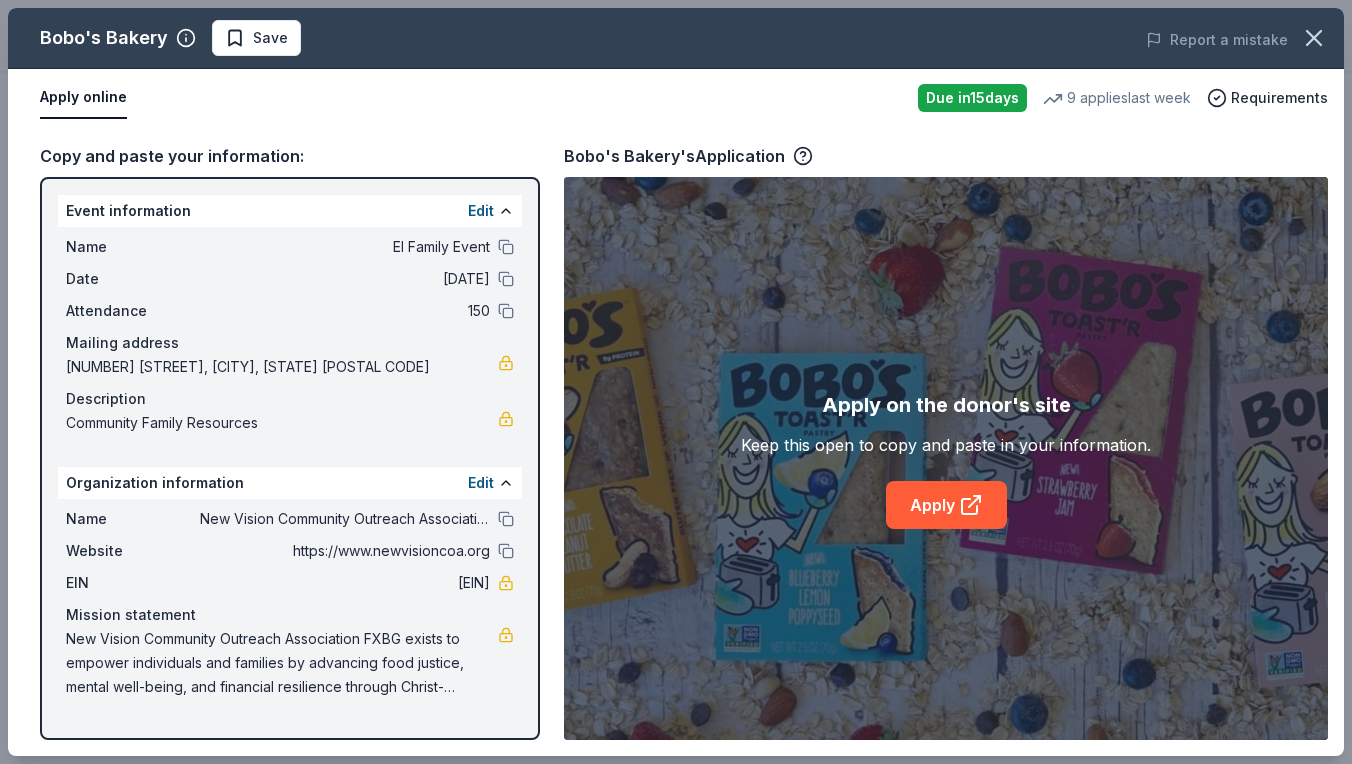 click on "El Family Event" at bounding box center (345, 247) 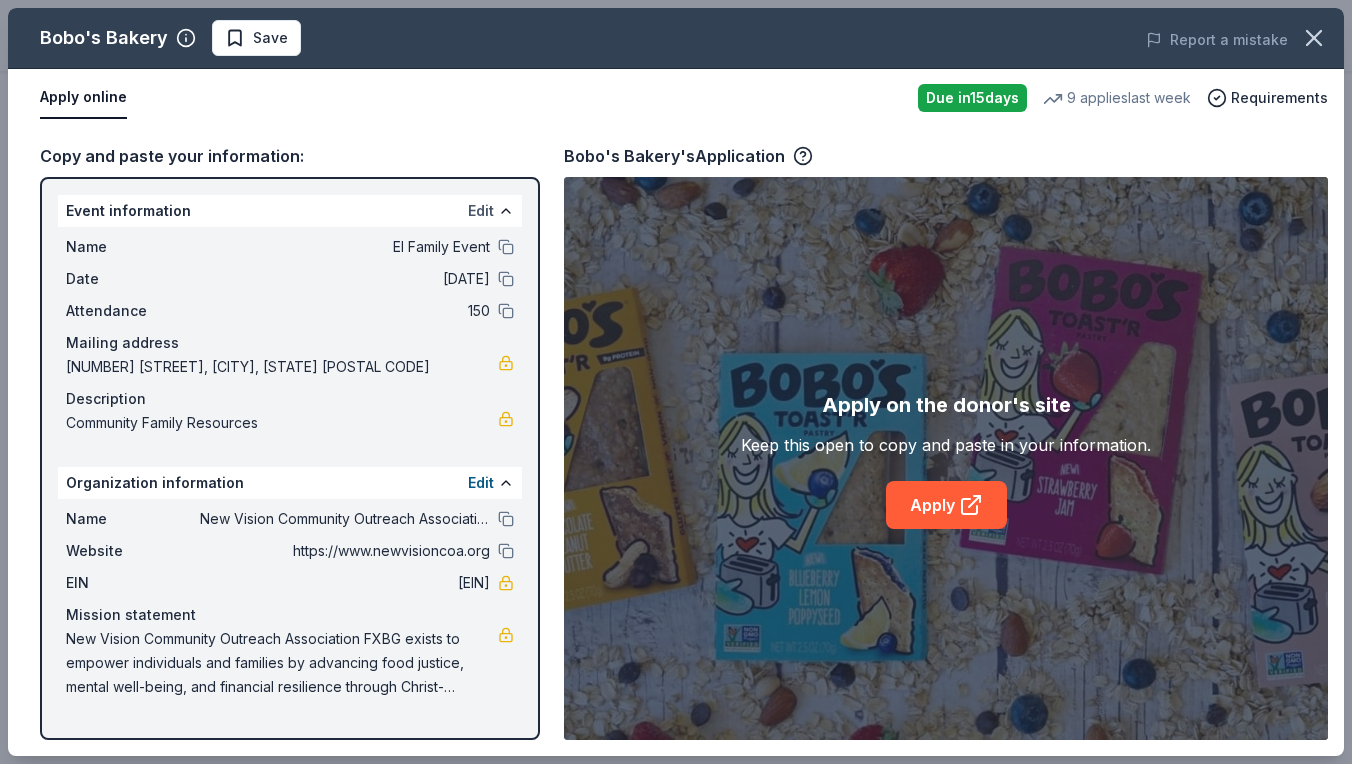 click on "Edit" at bounding box center (481, 211) 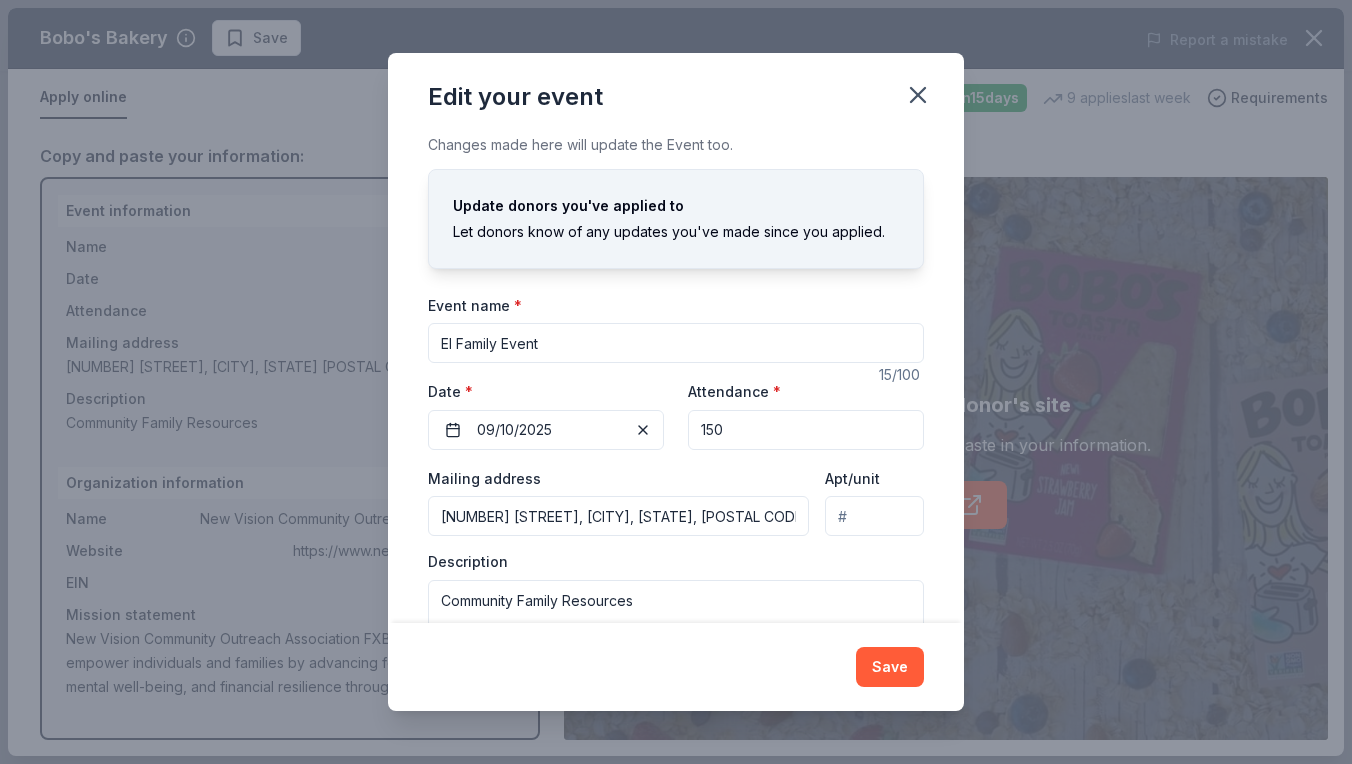click on "El Family Event" at bounding box center [676, 343] 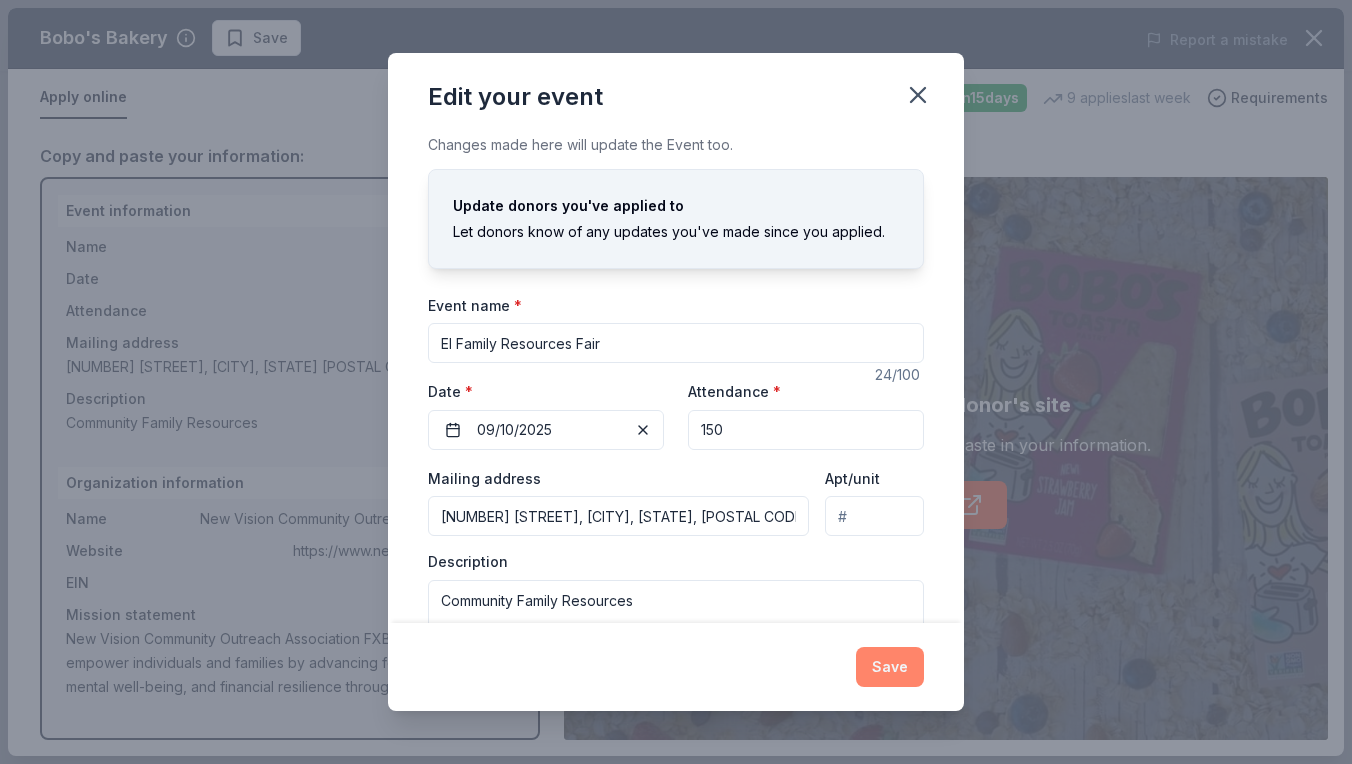type on "El Family Resources Fair" 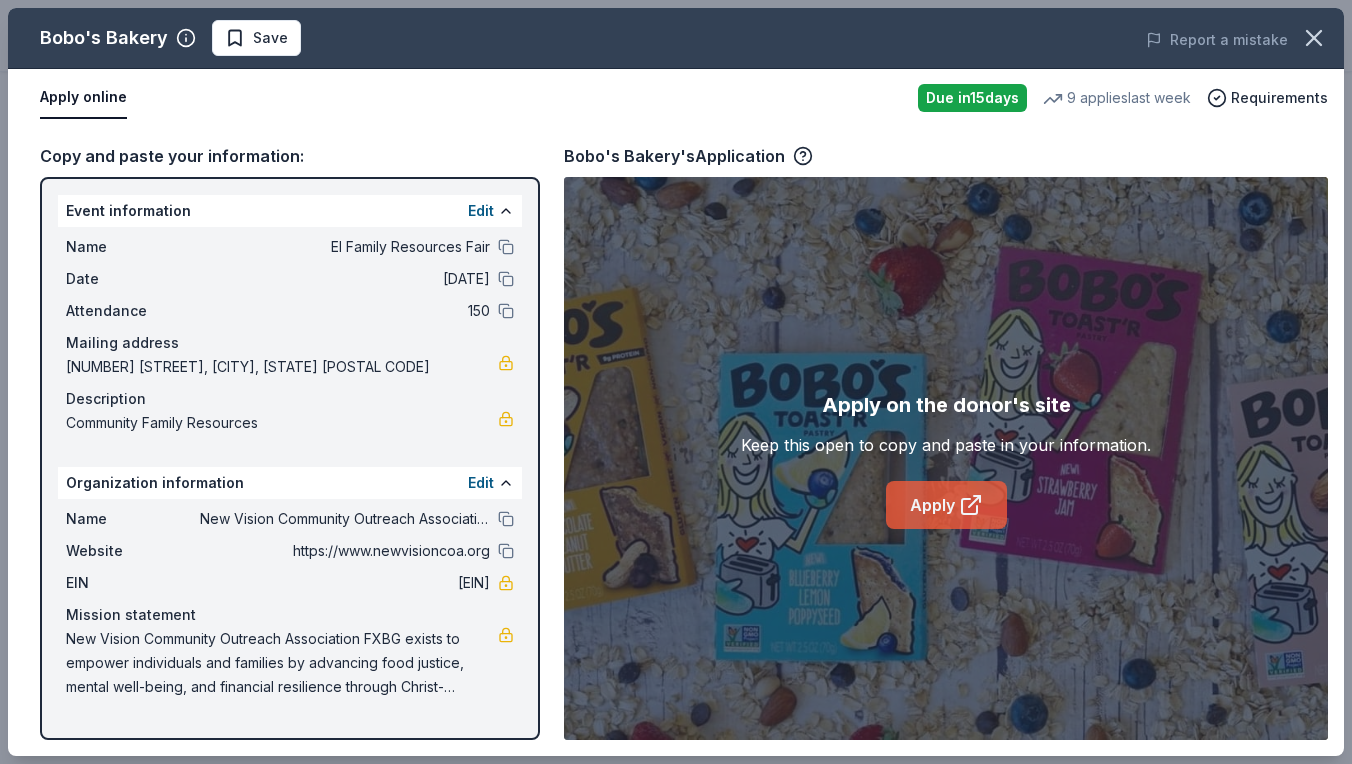 click on "Apply" at bounding box center (946, 505) 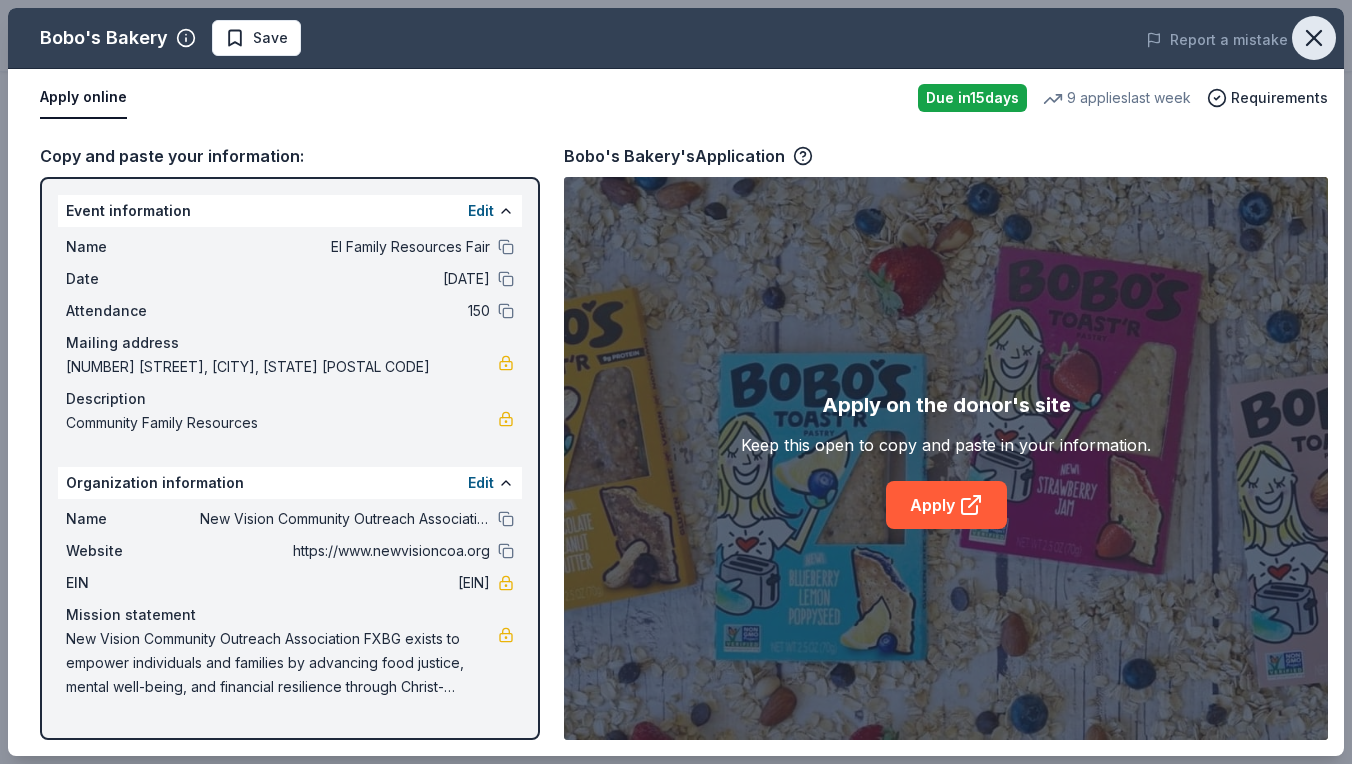 click 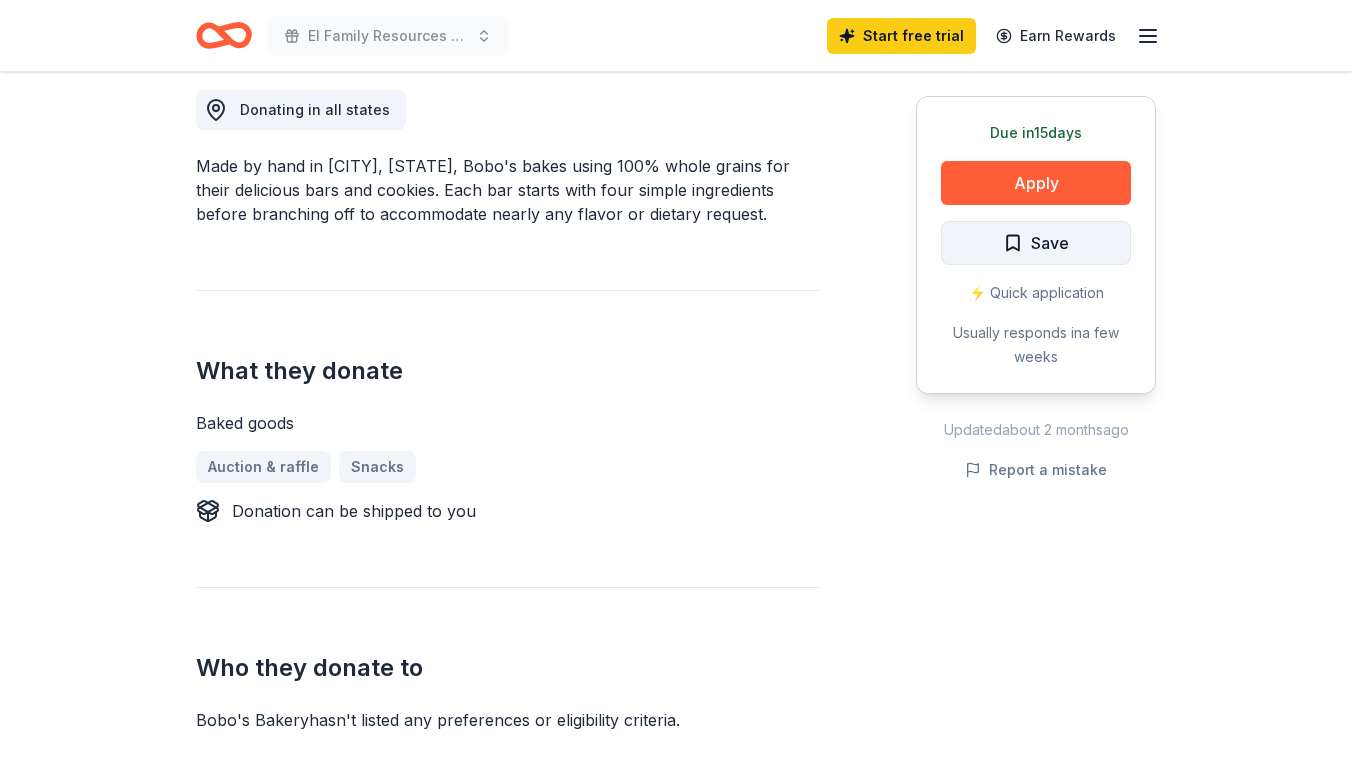 click on "Save" at bounding box center (1050, 243) 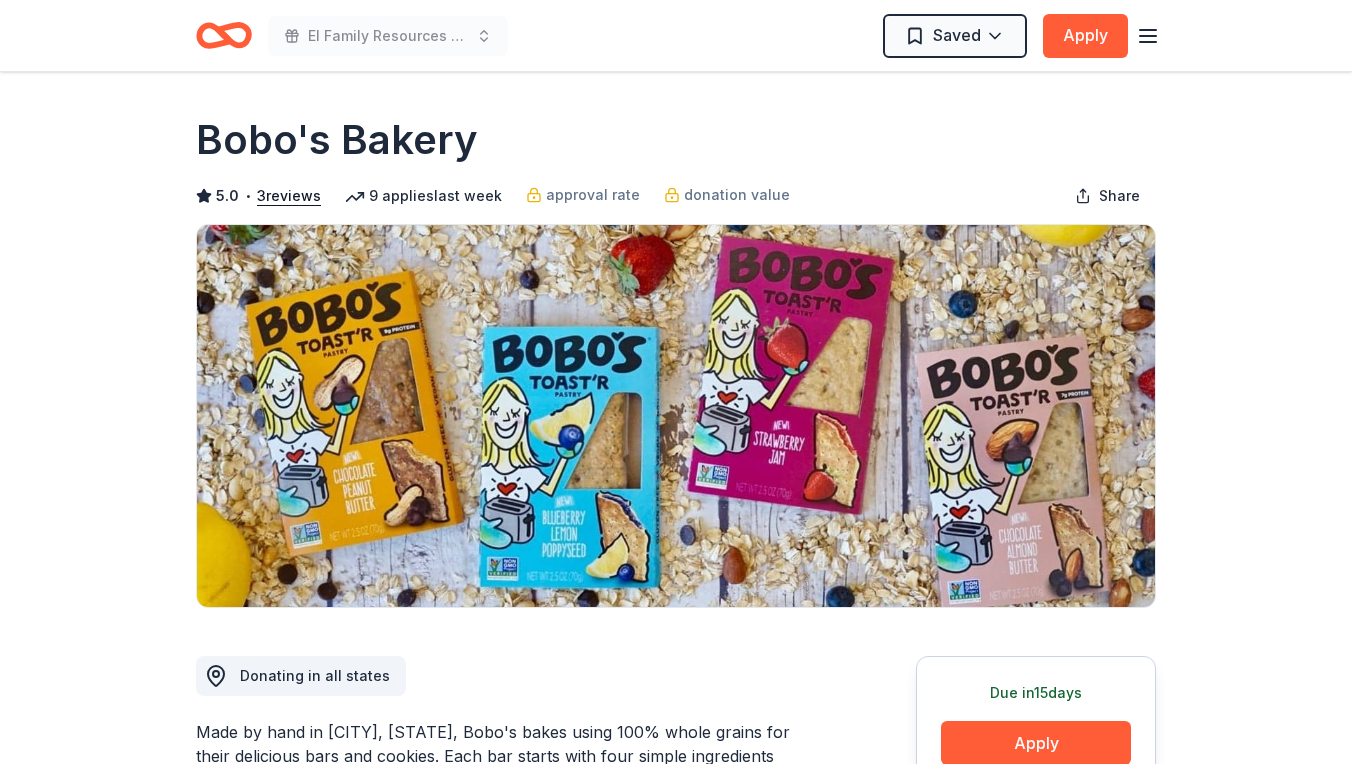 scroll, scrollTop: 0, scrollLeft: 0, axis: both 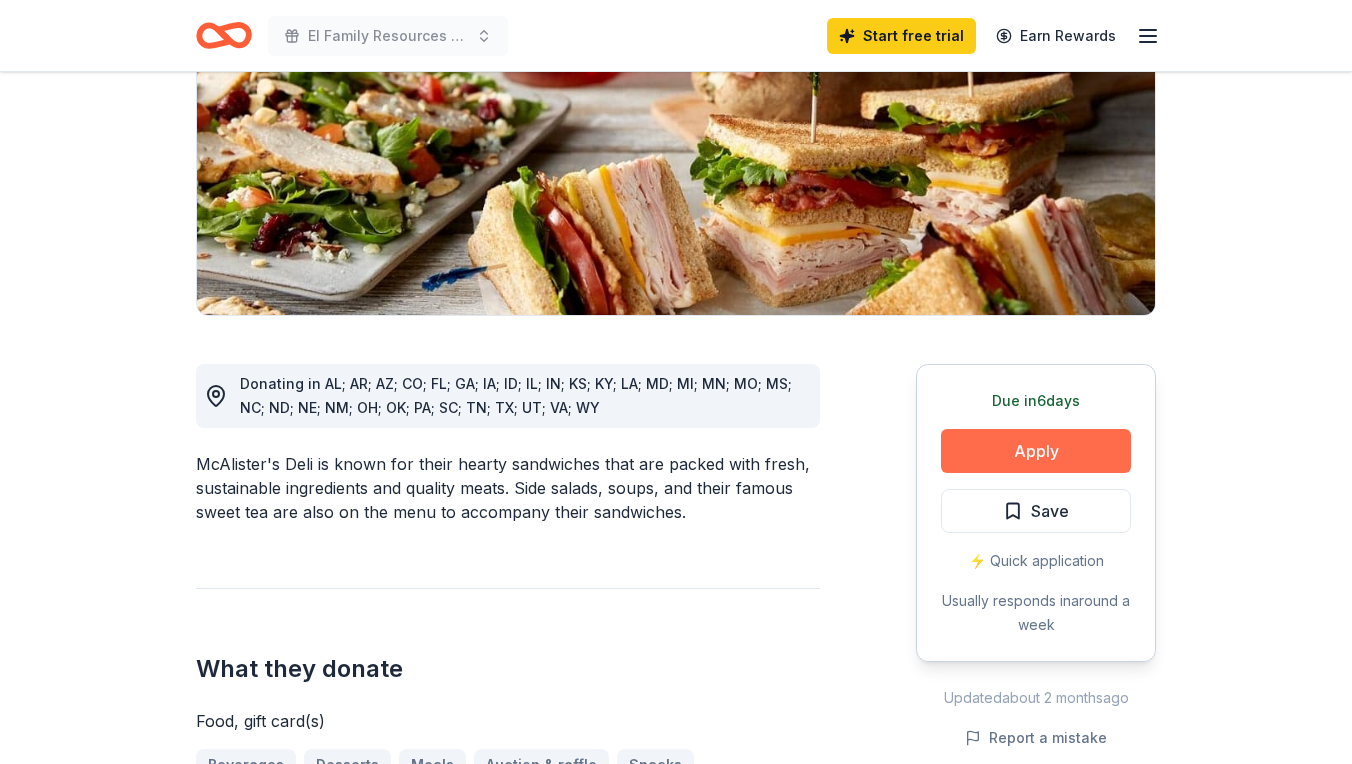 click on "Apply" at bounding box center (1036, 451) 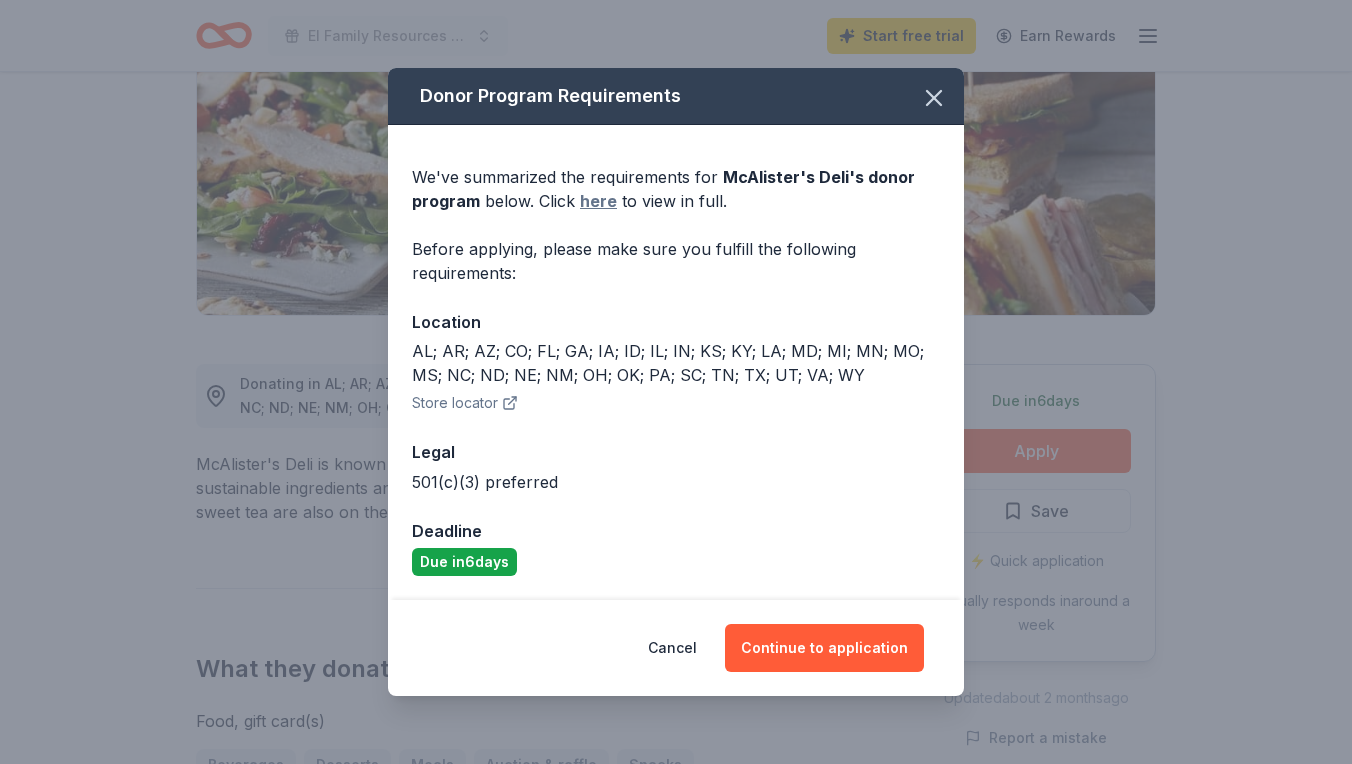 click on "here" at bounding box center (598, 201) 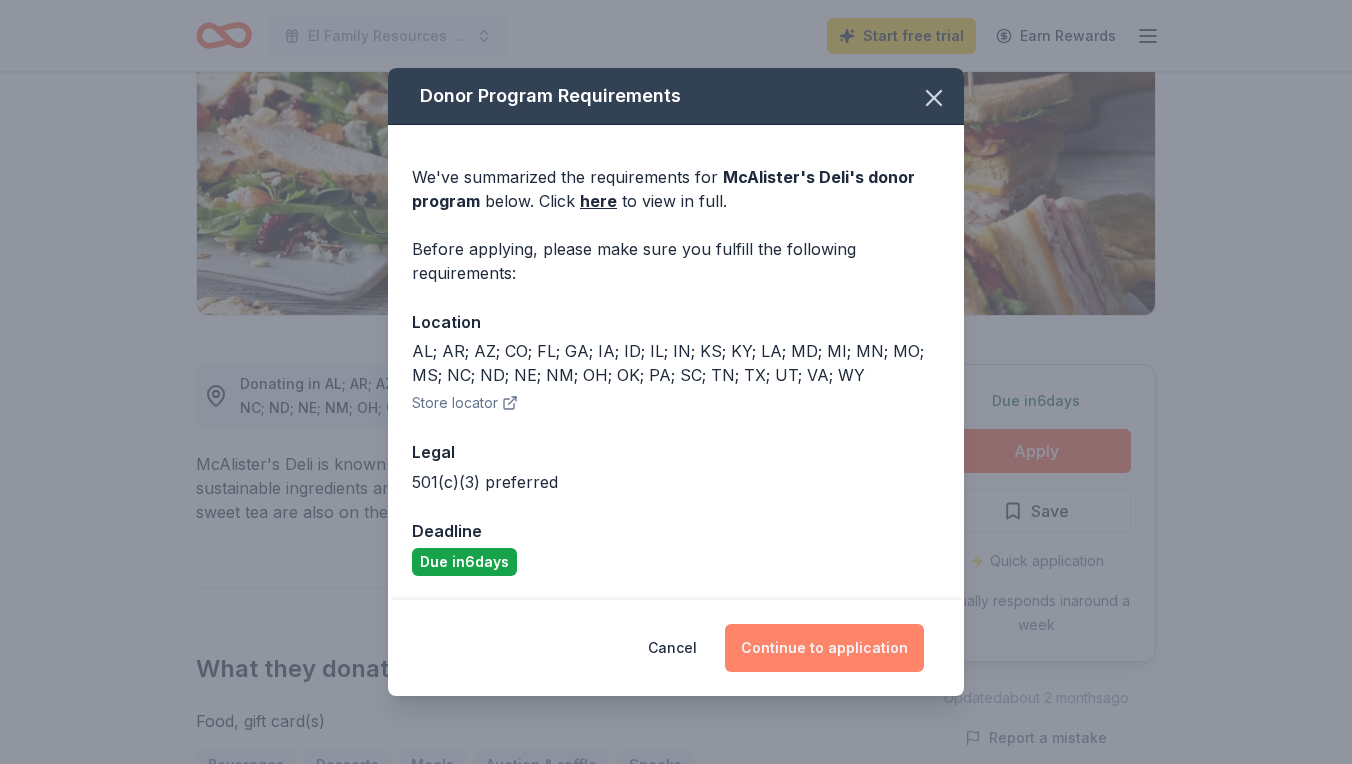 click on "Continue to application" at bounding box center (824, 648) 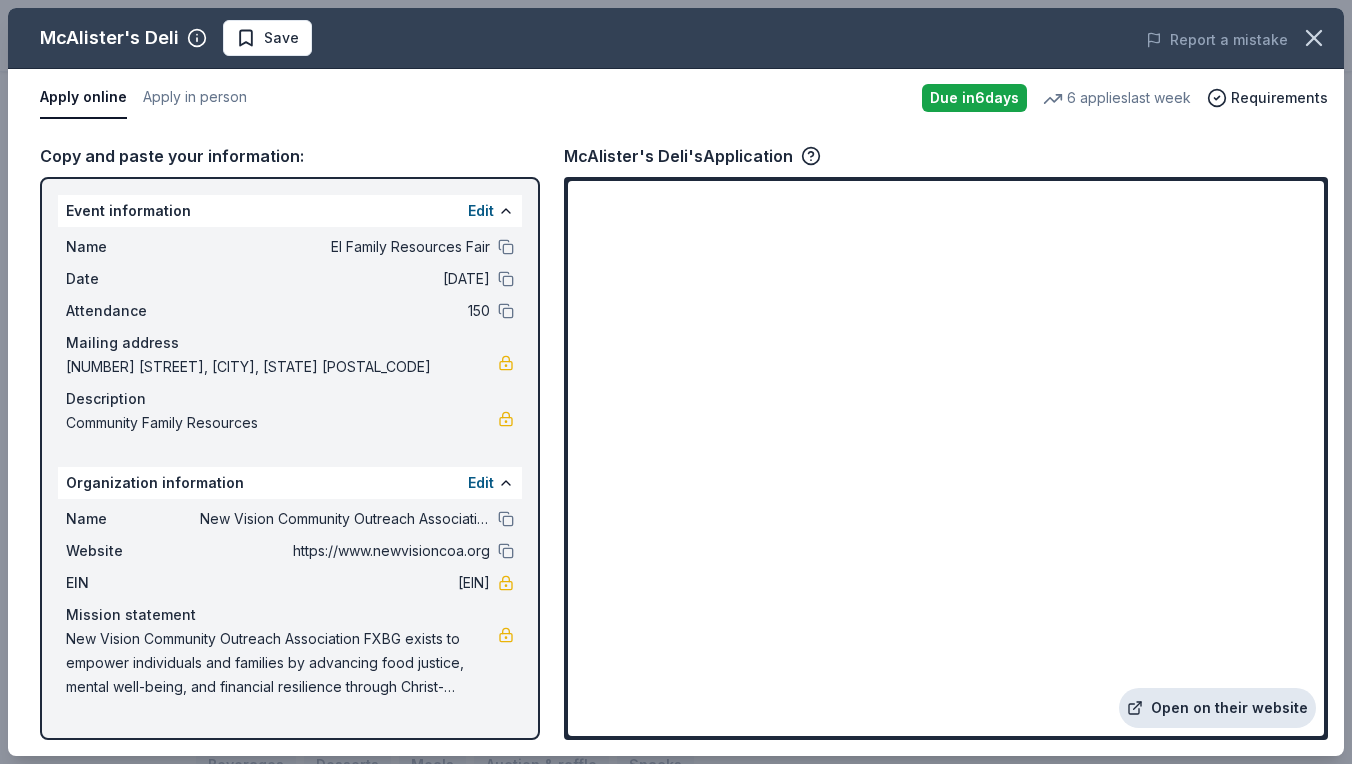 click on "Open on their website" at bounding box center [1217, 708] 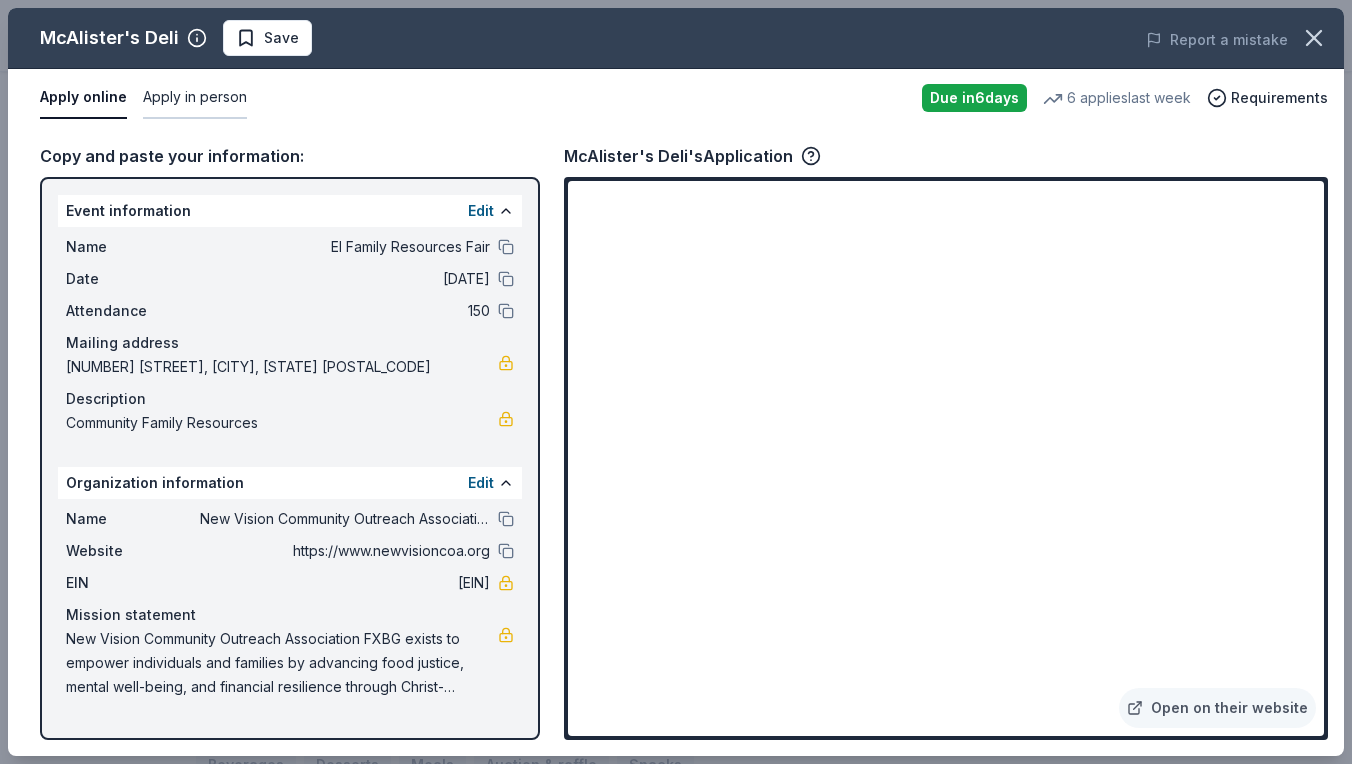 click on "Apply in person" at bounding box center (195, 98) 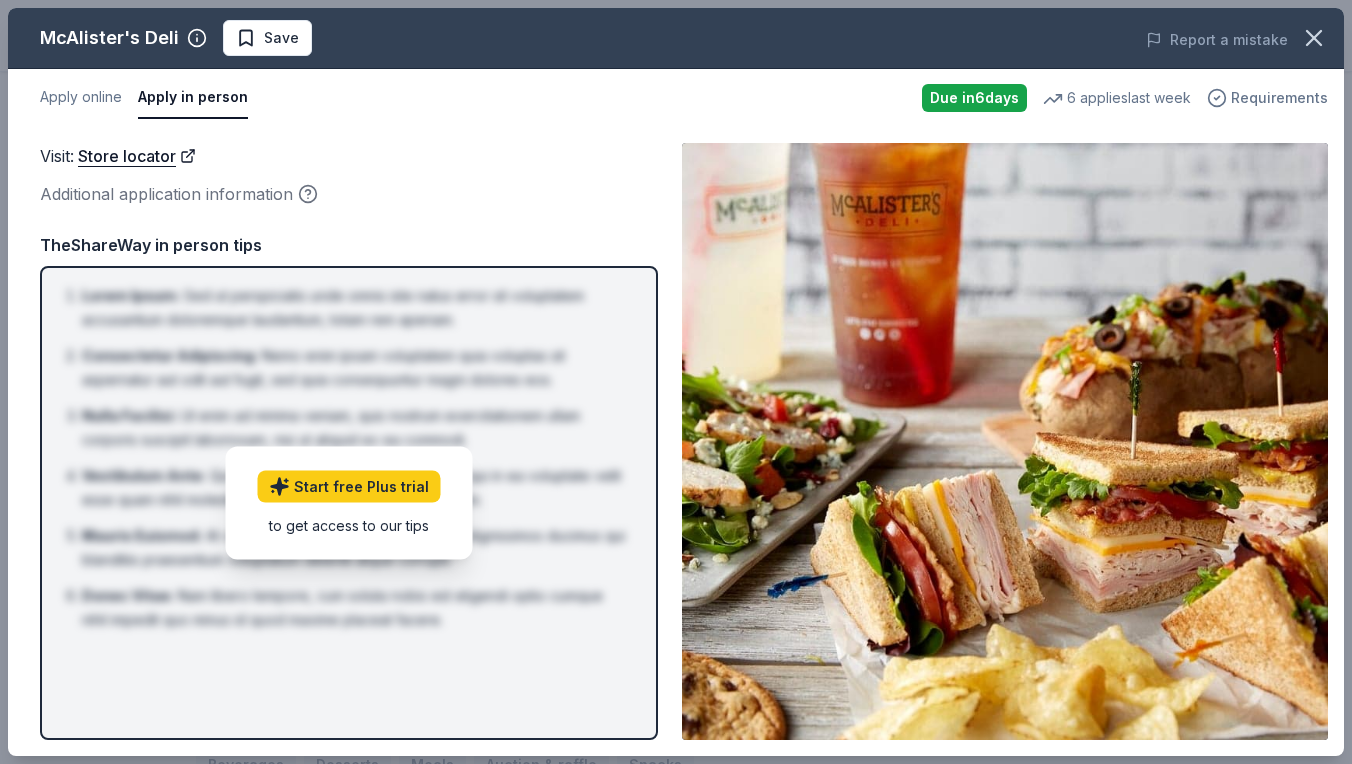 click on "Requirements" at bounding box center (1279, 98) 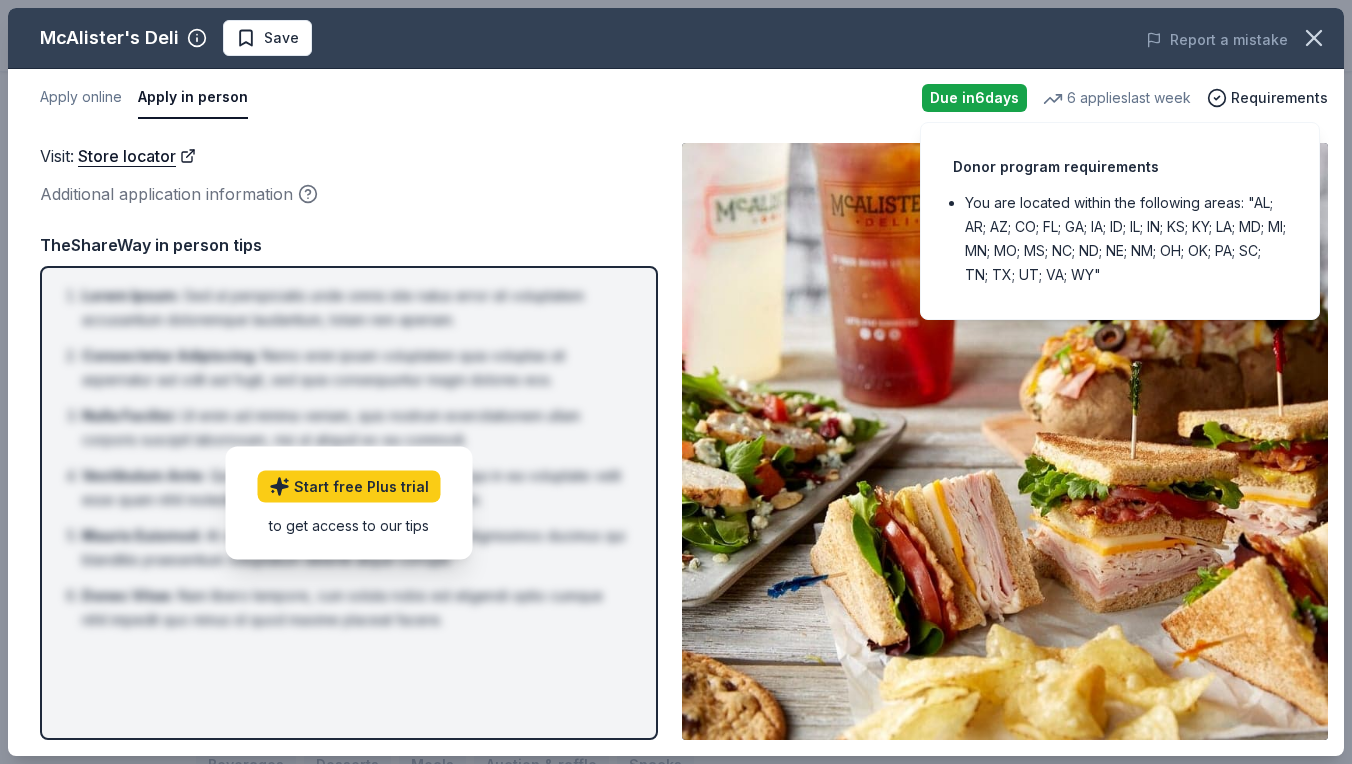 click on "Apply online Apply in person" at bounding box center (473, 98) 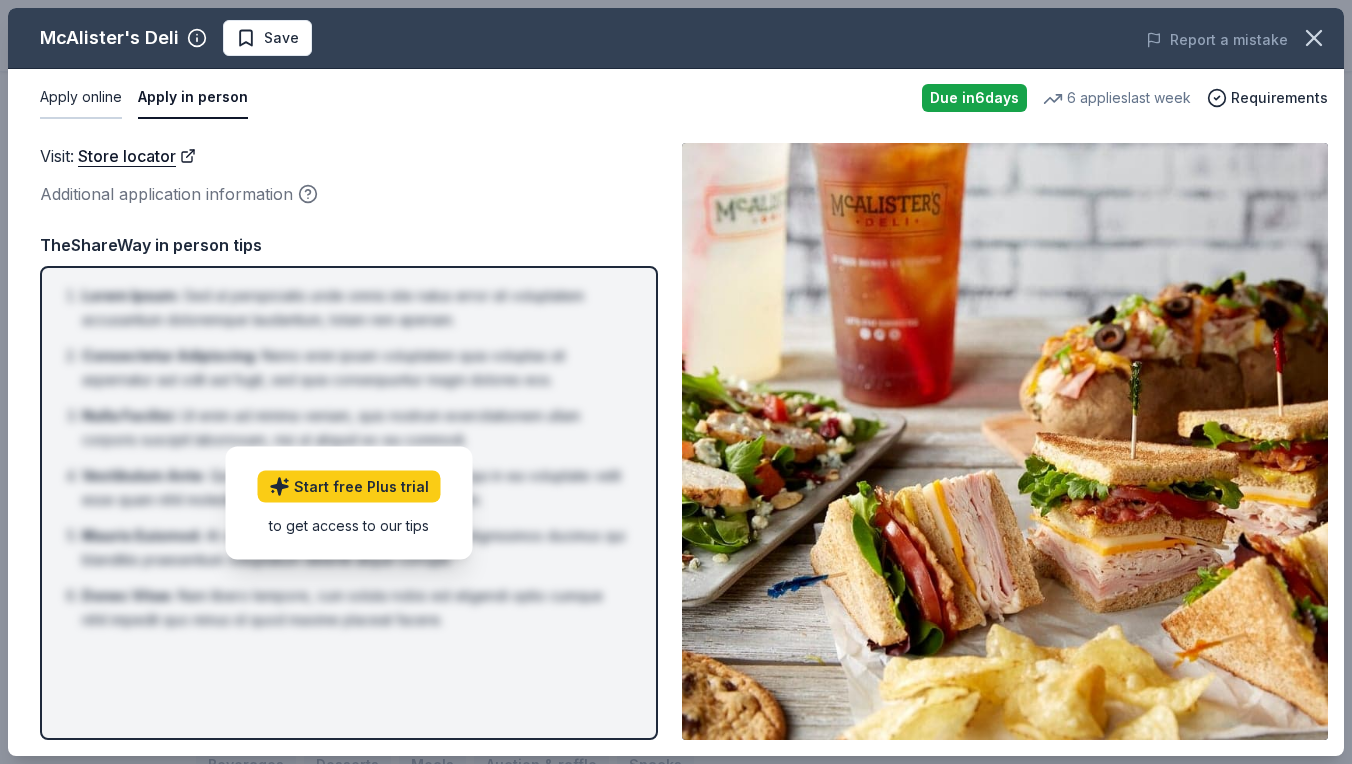 click on "Apply online" at bounding box center [81, 98] 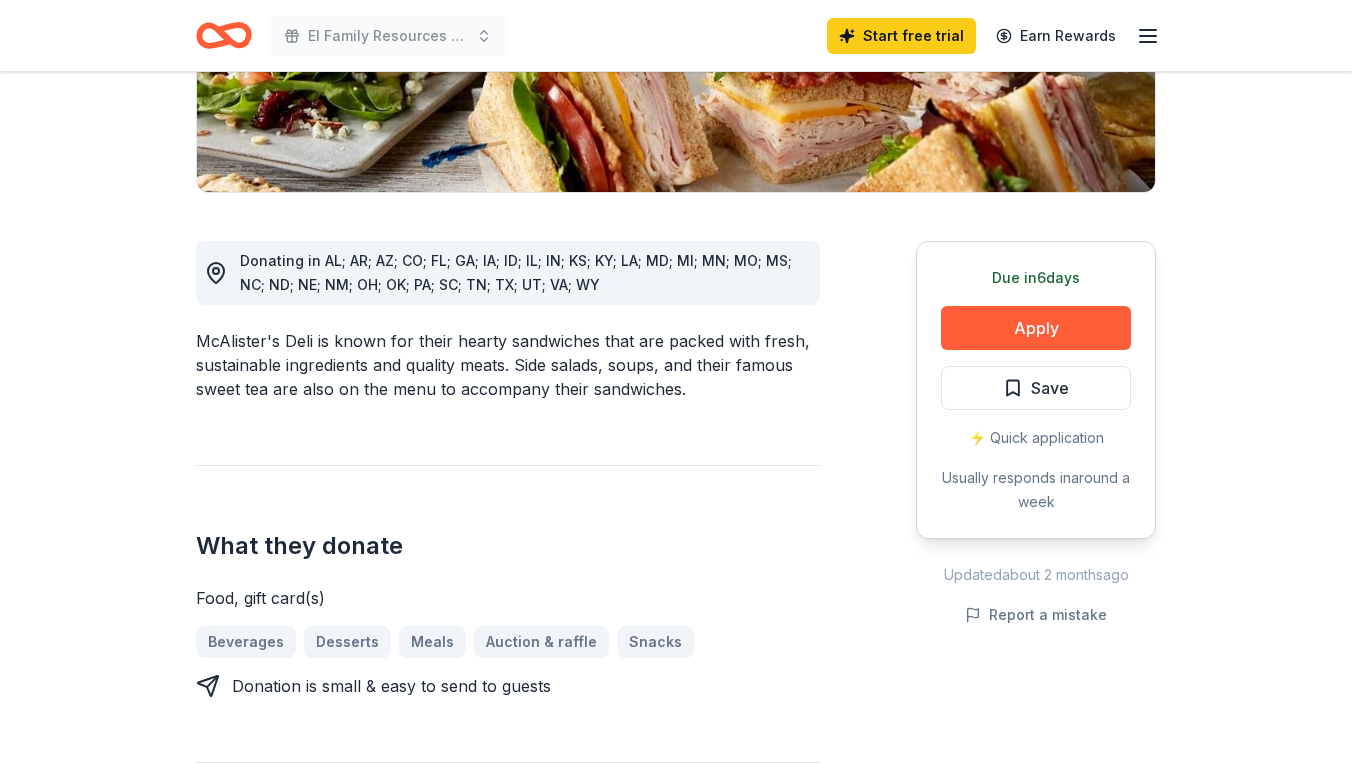 scroll, scrollTop: 417, scrollLeft: 0, axis: vertical 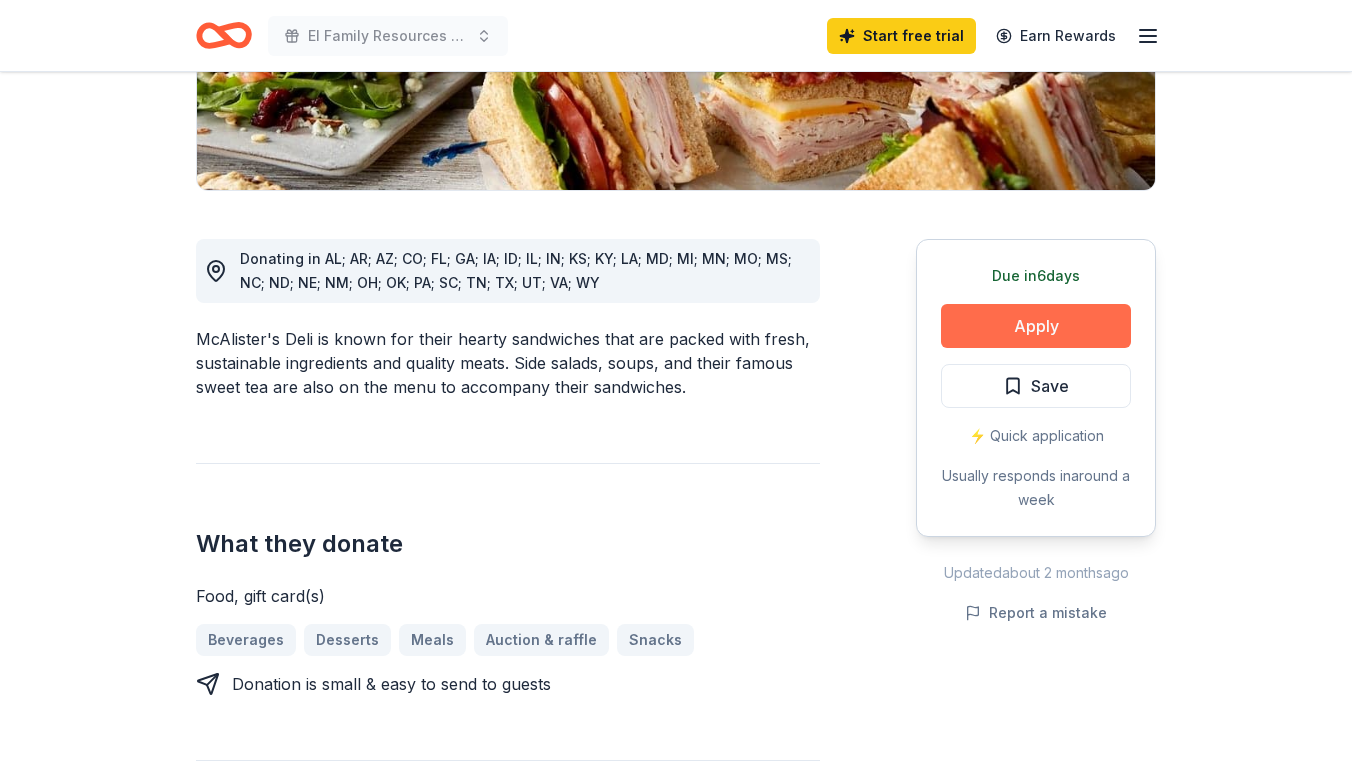click on "Apply" at bounding box center [1036, 326] 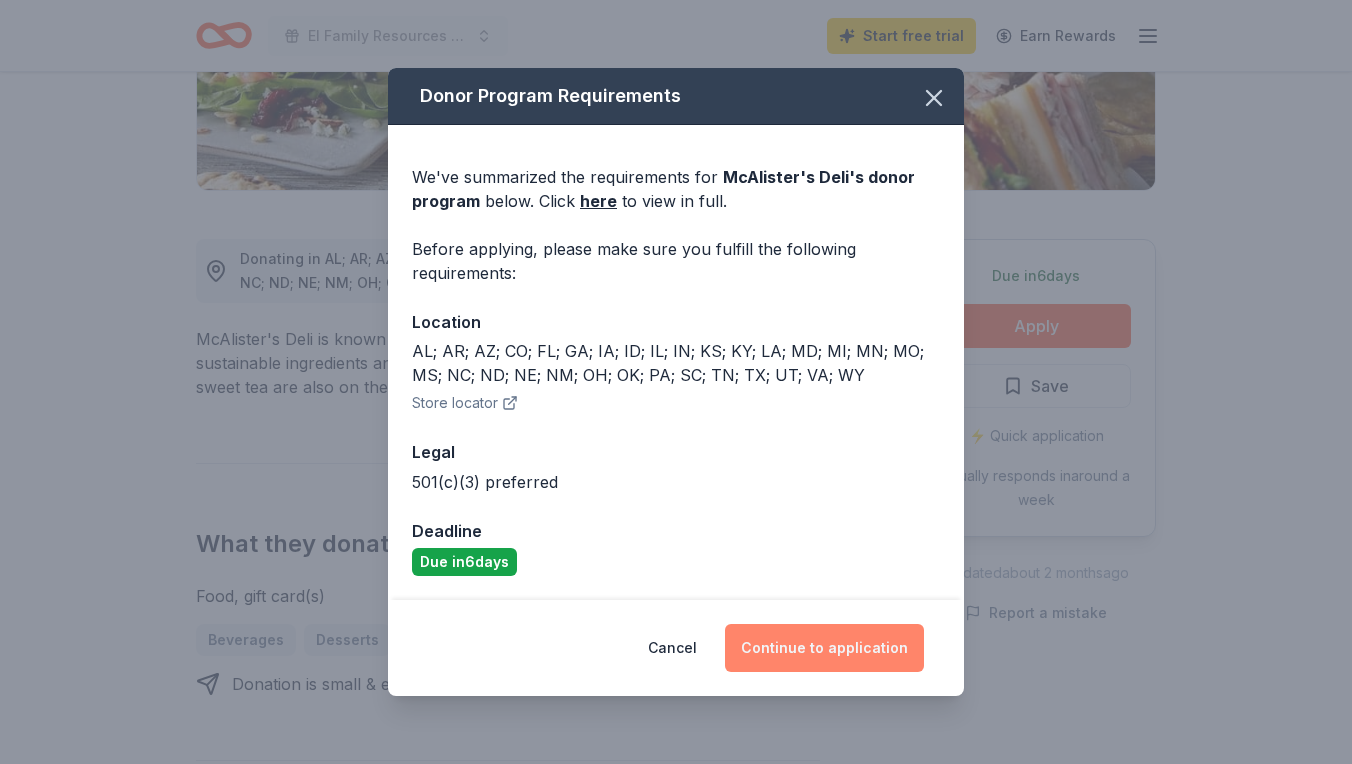 click on "Continue to application" at bounding box center [824, 648] 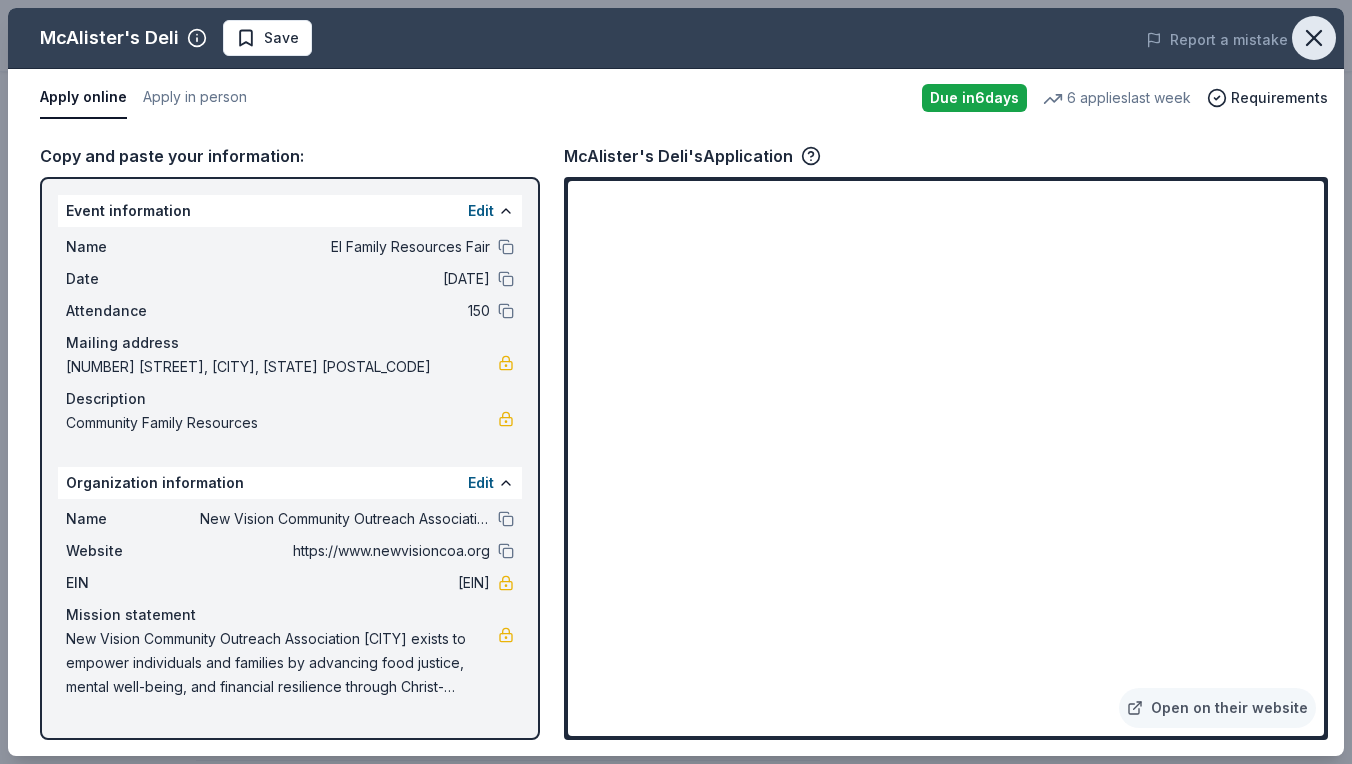 click 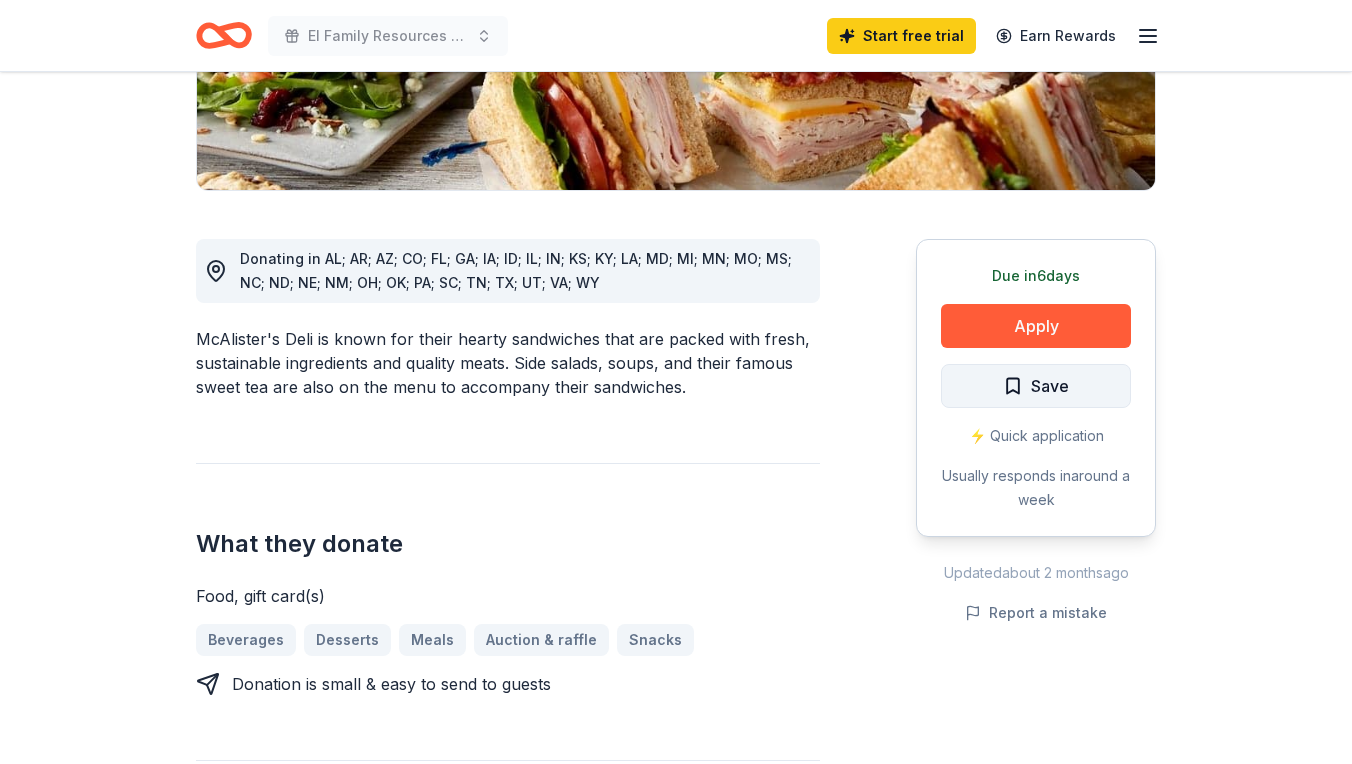 click on "Save" at bounding box center (1050, 386) 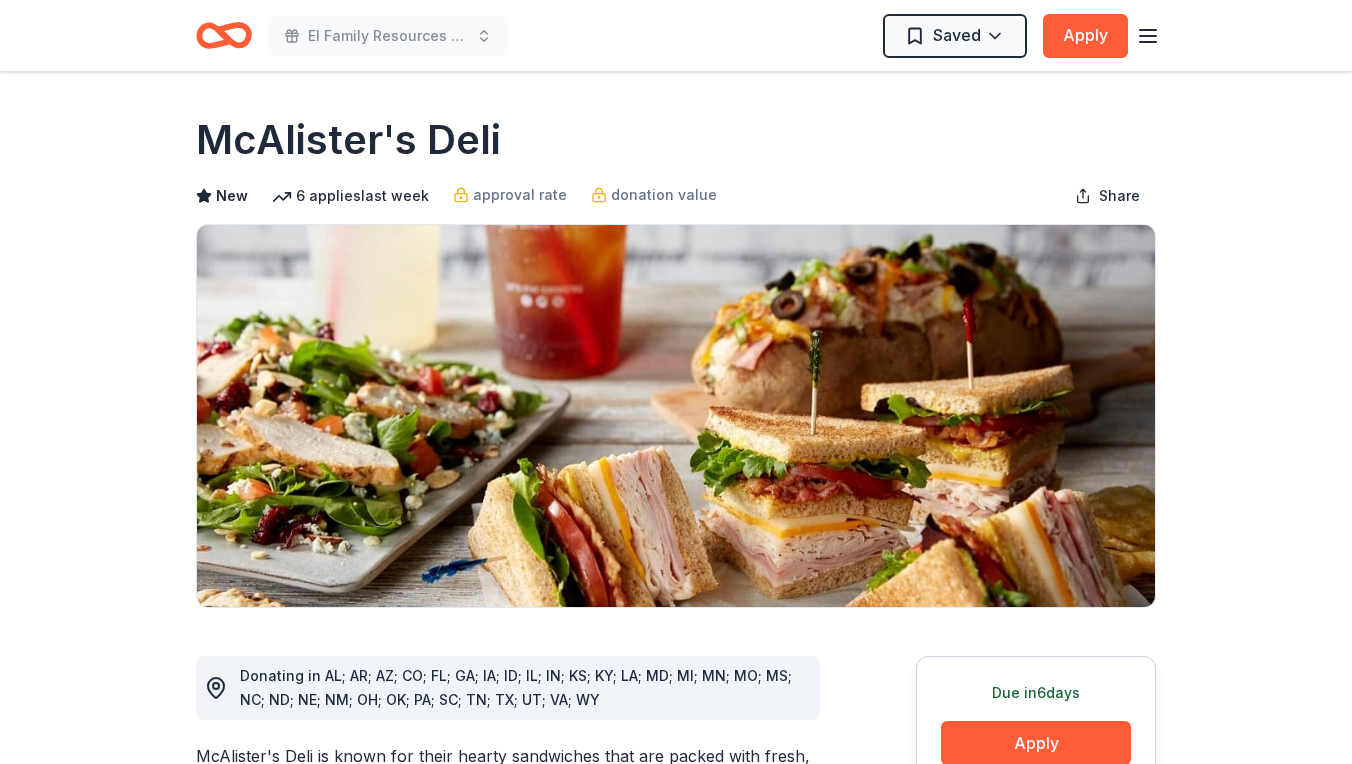 scroll, scrollTop: 0, scrollLeft: 0, axis: both 